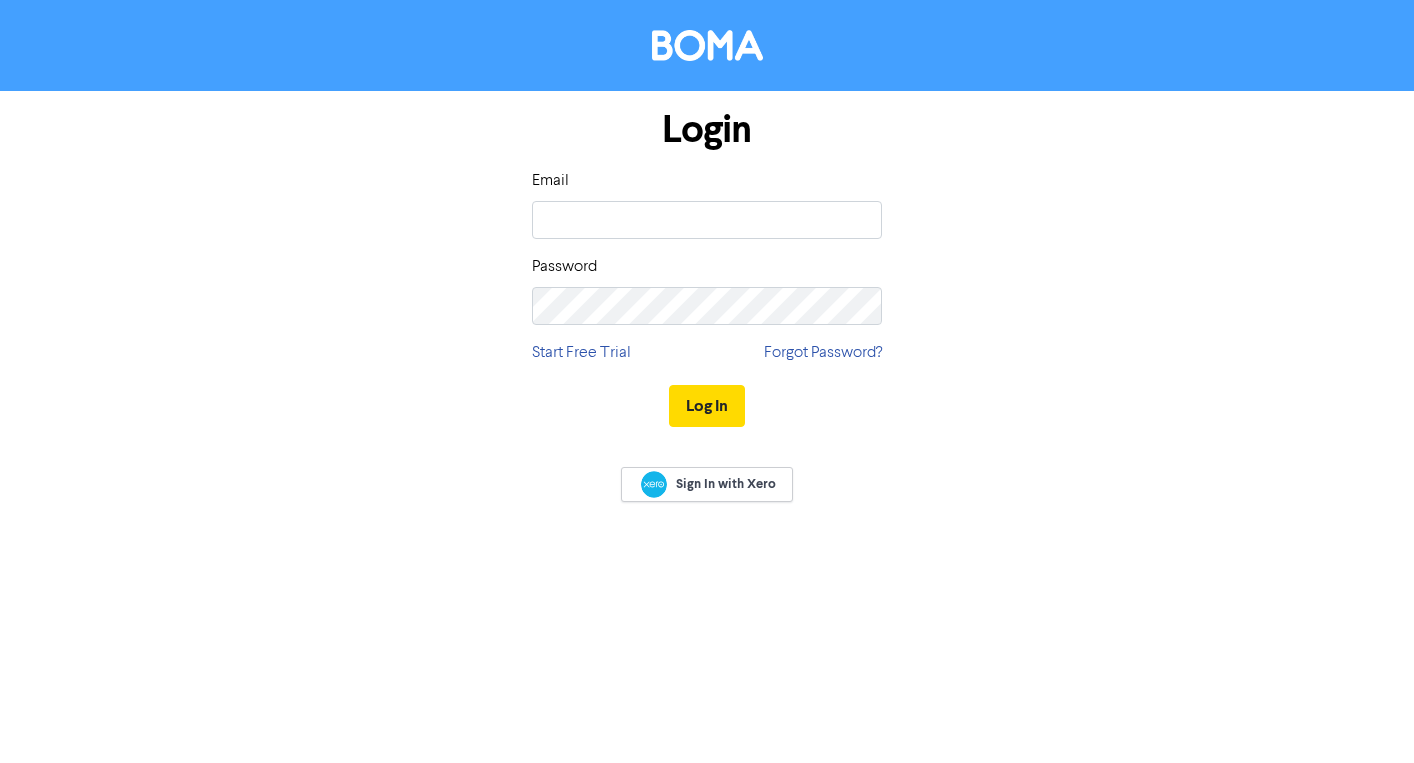 scroll, scrollTop: 0, scrollLeft: 0, axis: both 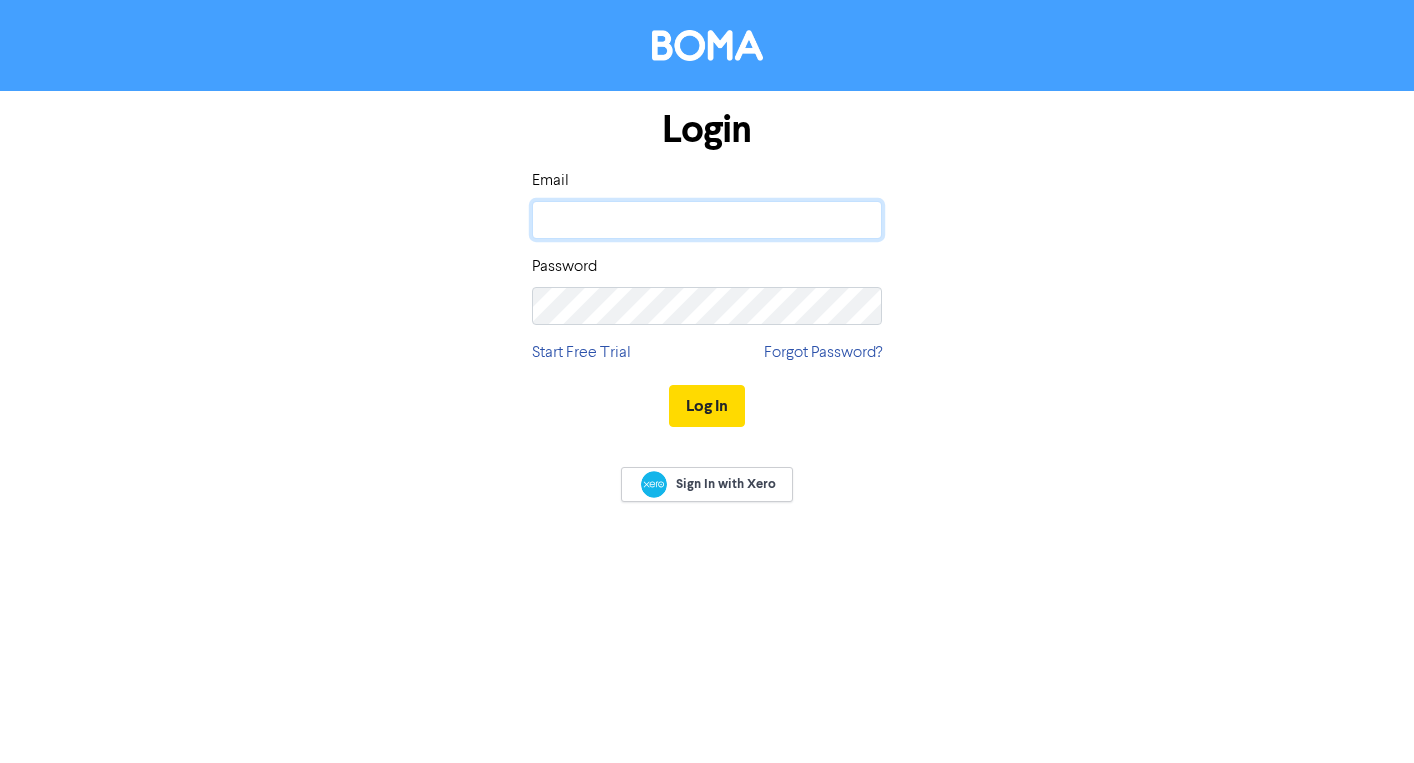 click 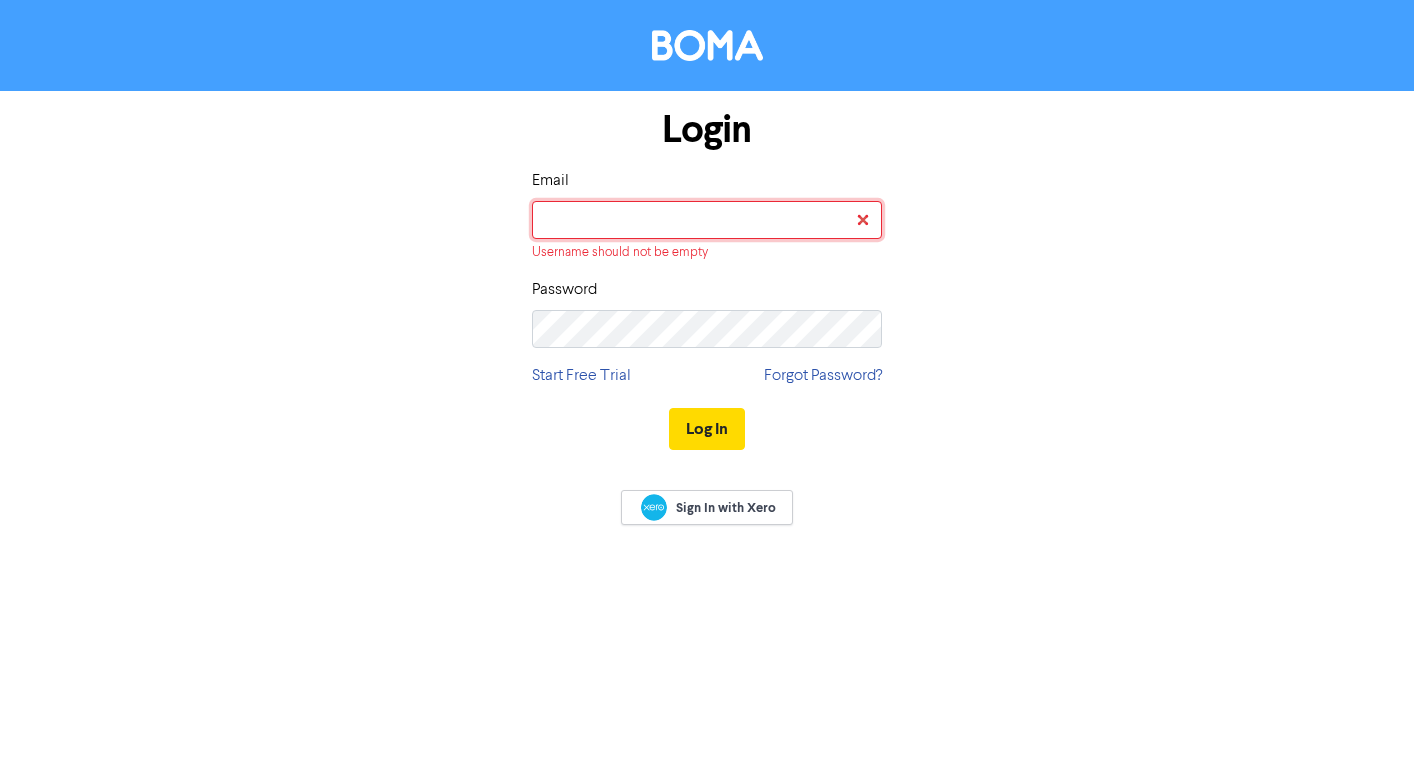 type on "[PERSON_NAME][EMAIL_ADDRESS][DOMAIN_NAME]" 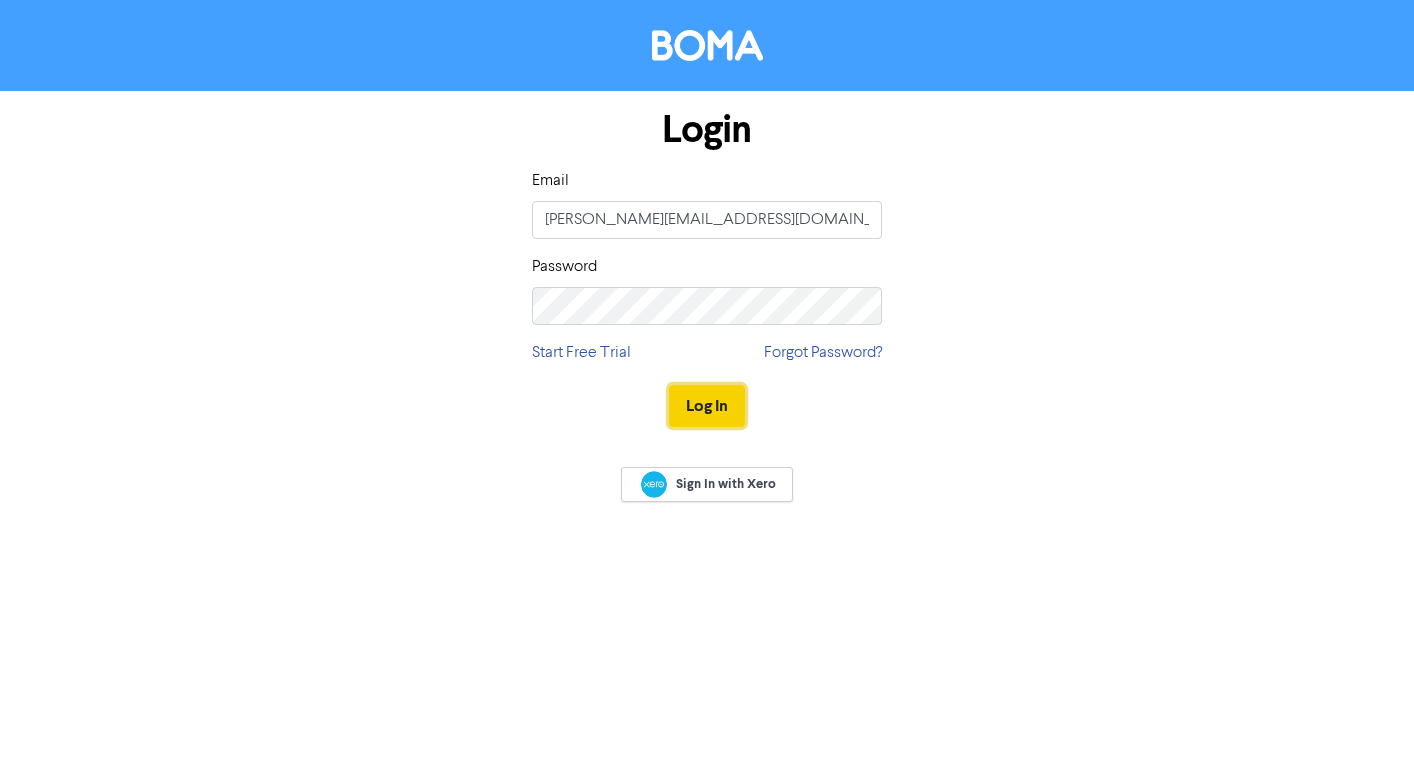 click on "Log In" at bounding box center [707, 406] 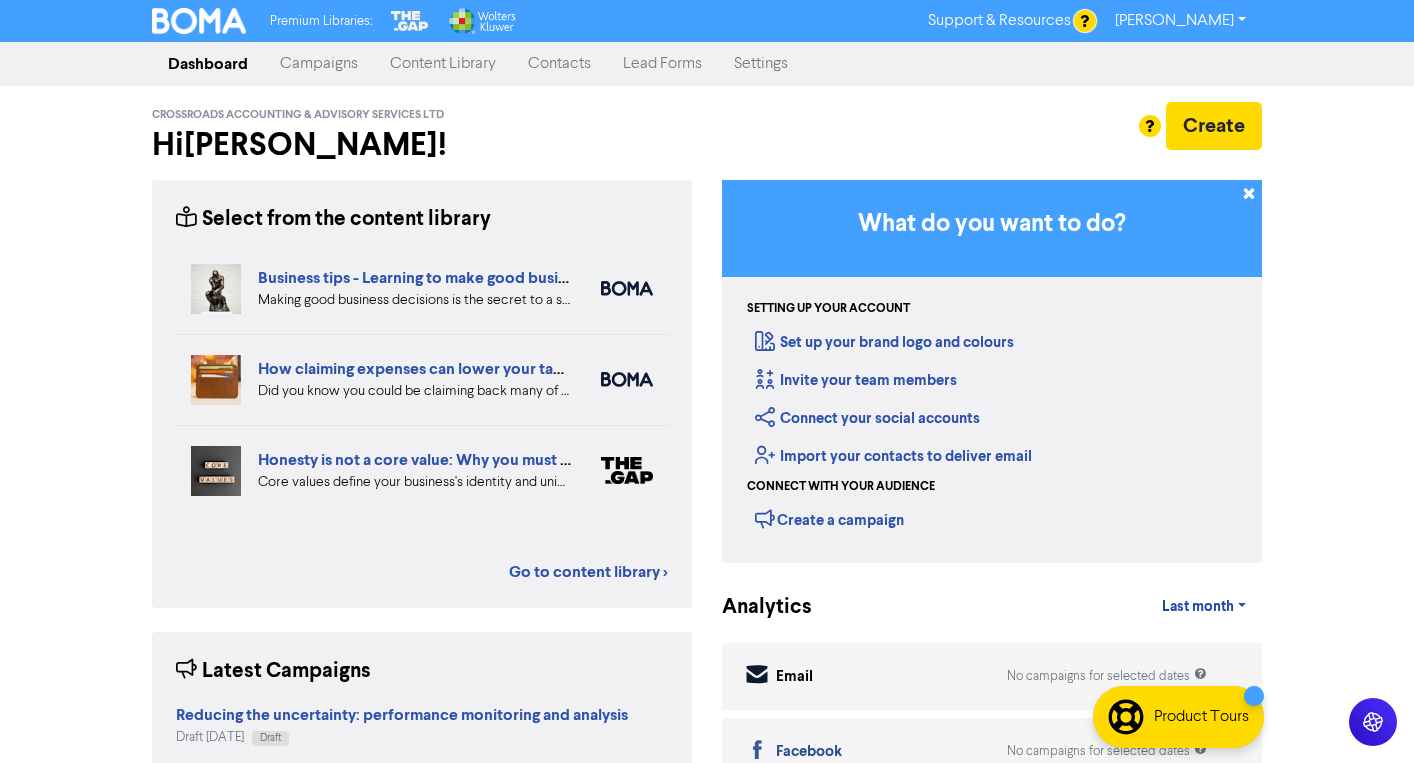 click on "Content Library" at bounding box center (443, 64) 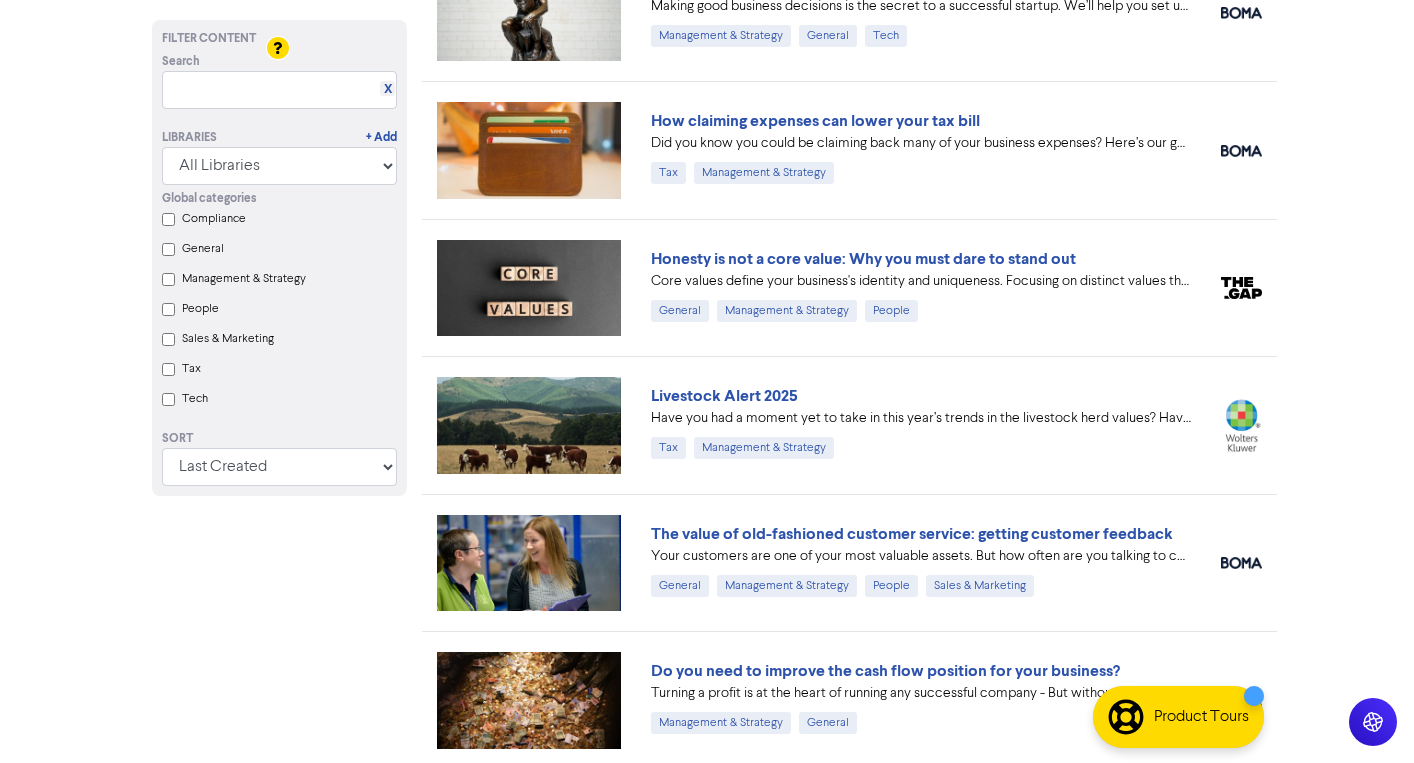 scroll, scrollTop: 205, scrollLeft: 0, axis: vertical 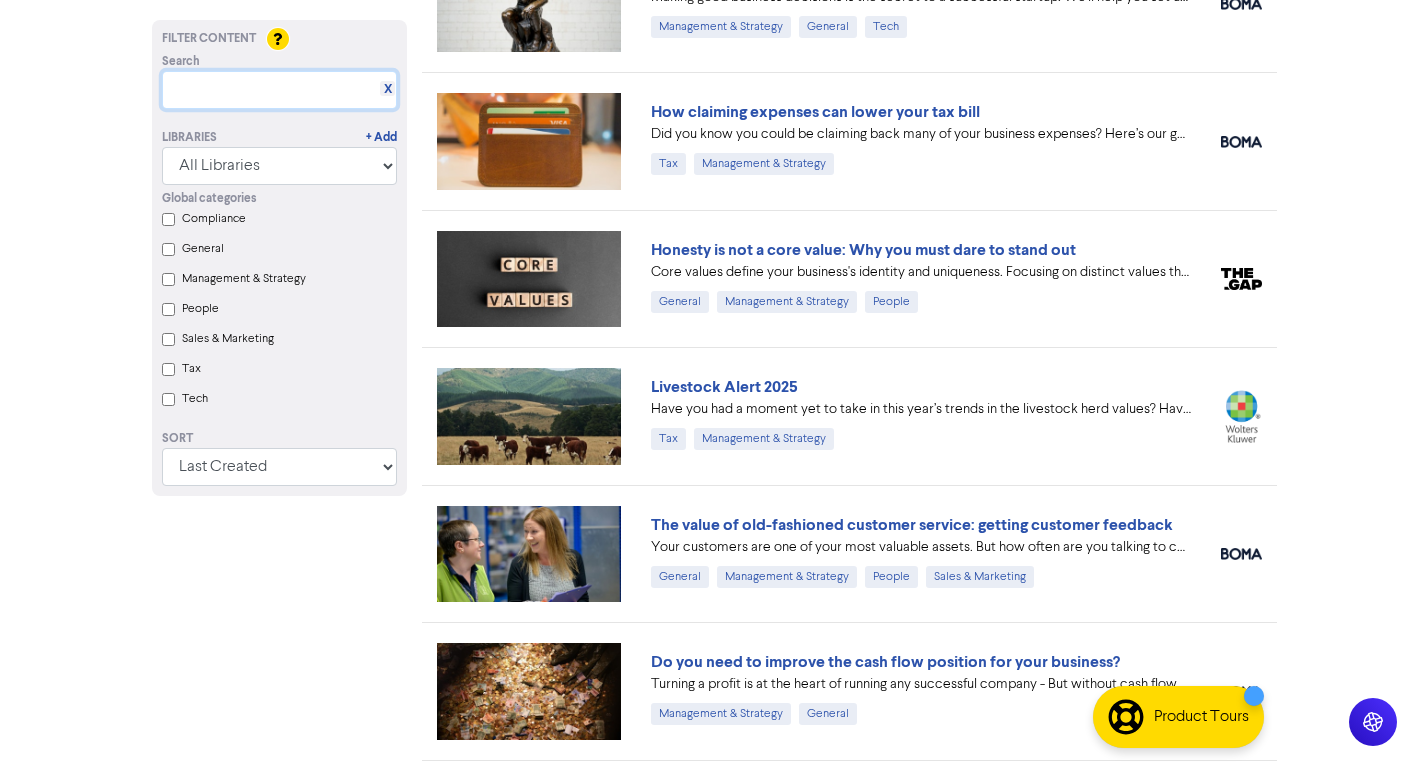 click at bounding box center [279, 90] 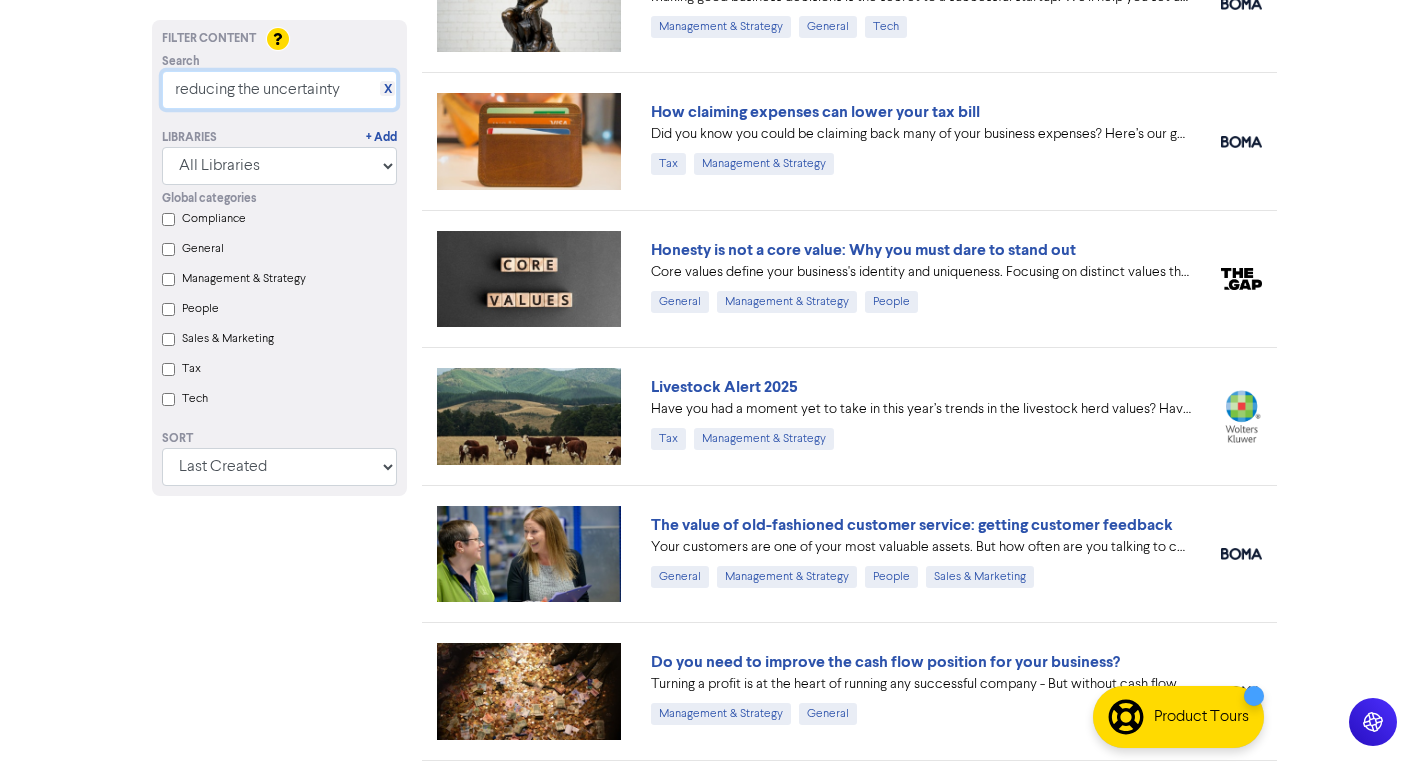 scroll, scrollTop: 0, scrollLeft: 0, axis: both 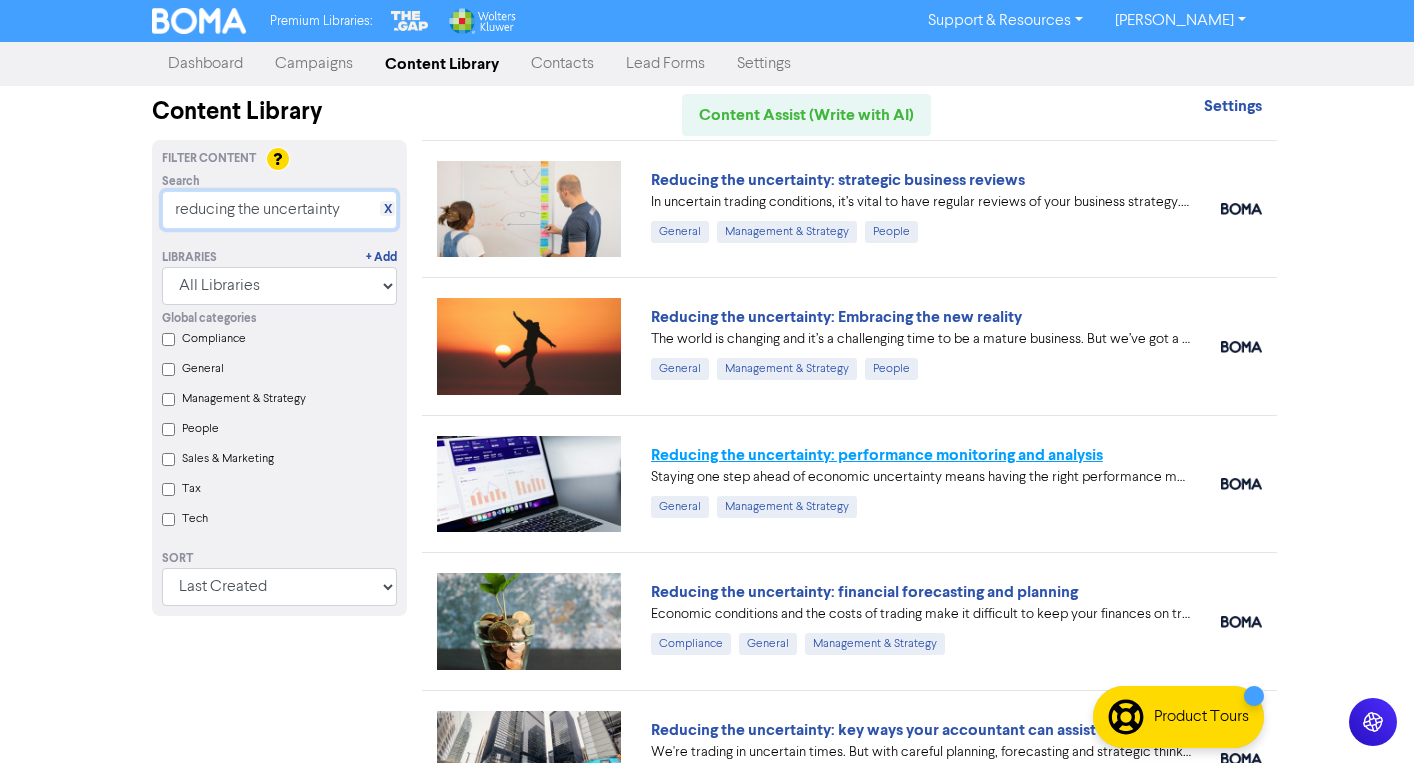 type on "reducing the uncertainty" 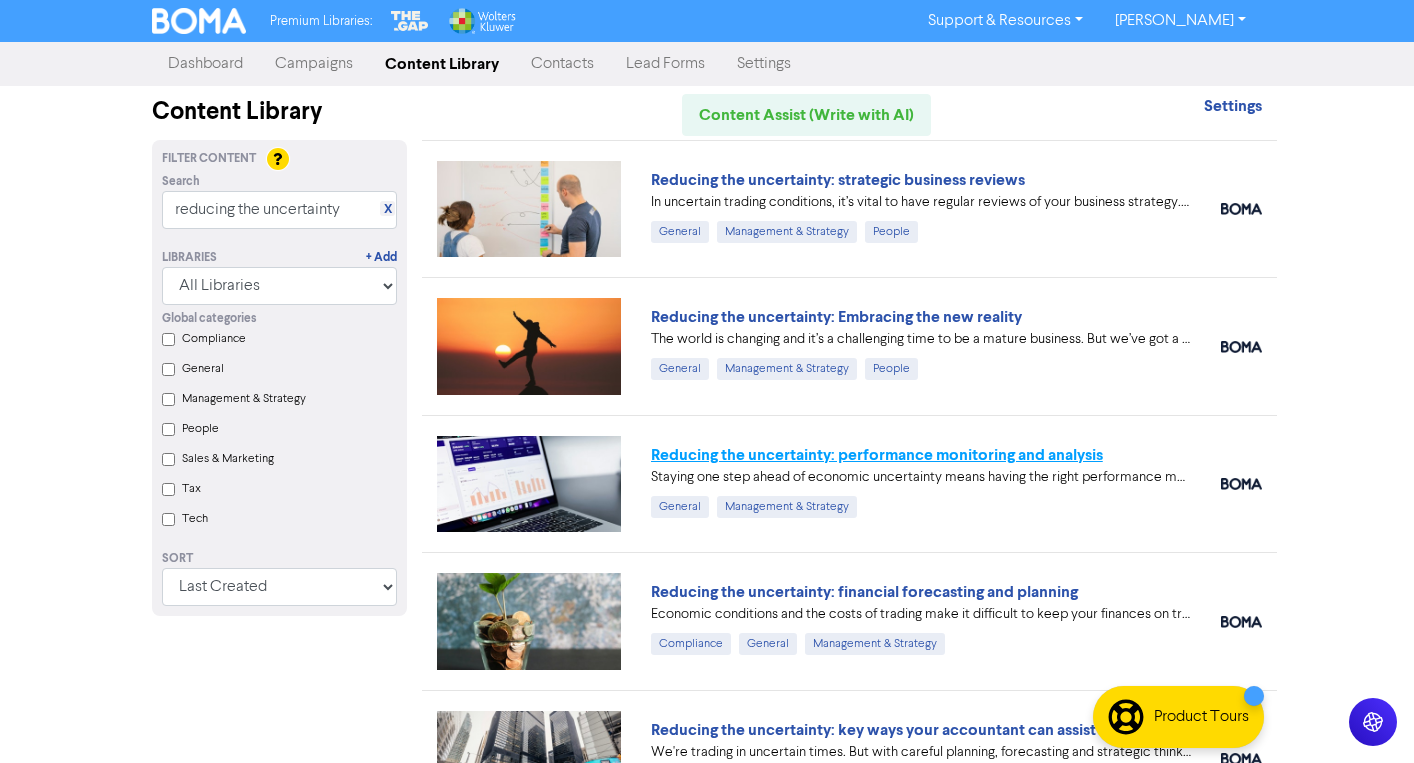 click on "Reducing the uncertainty: performance monitoring and analysis" at bounding box center (877, 455) 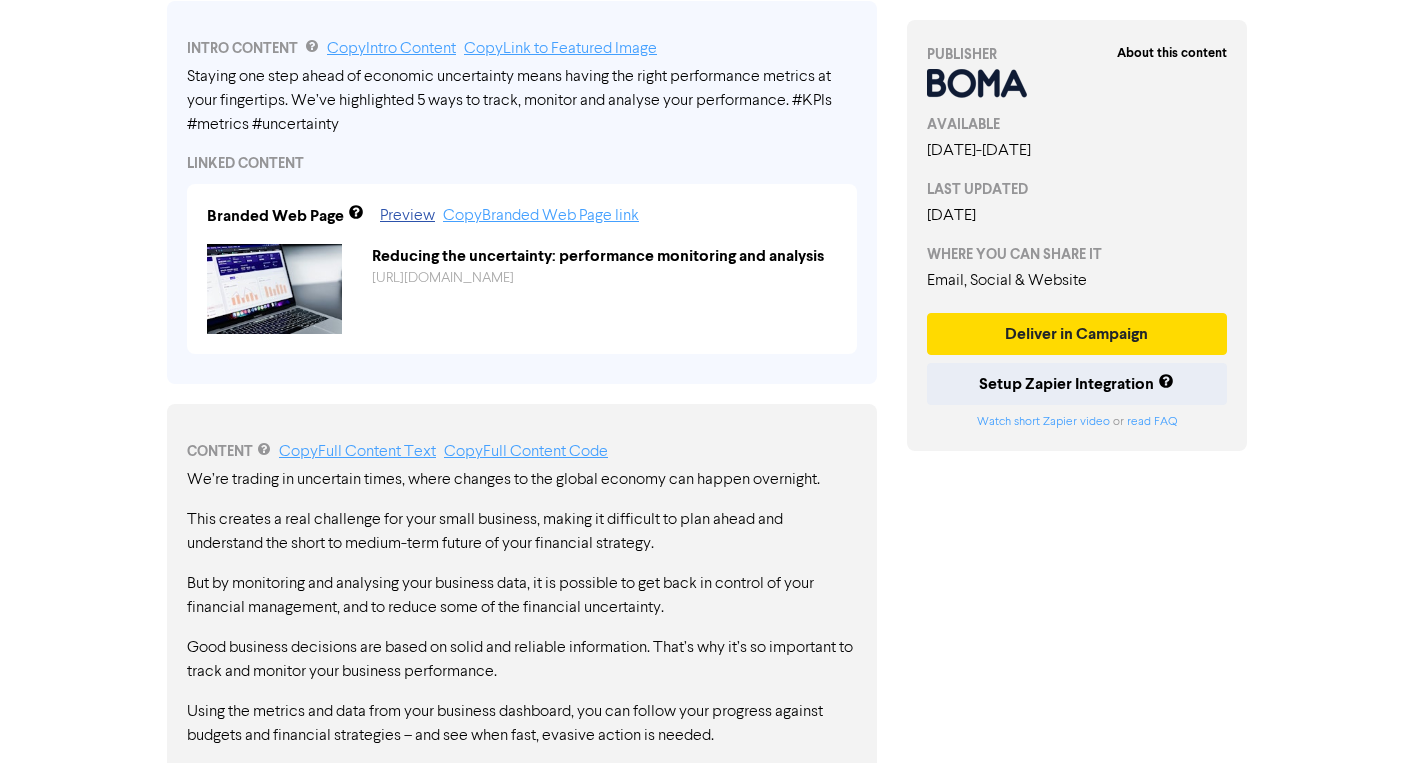 scroll, scrollTop: 0, scrollLeft: 0, axis: both 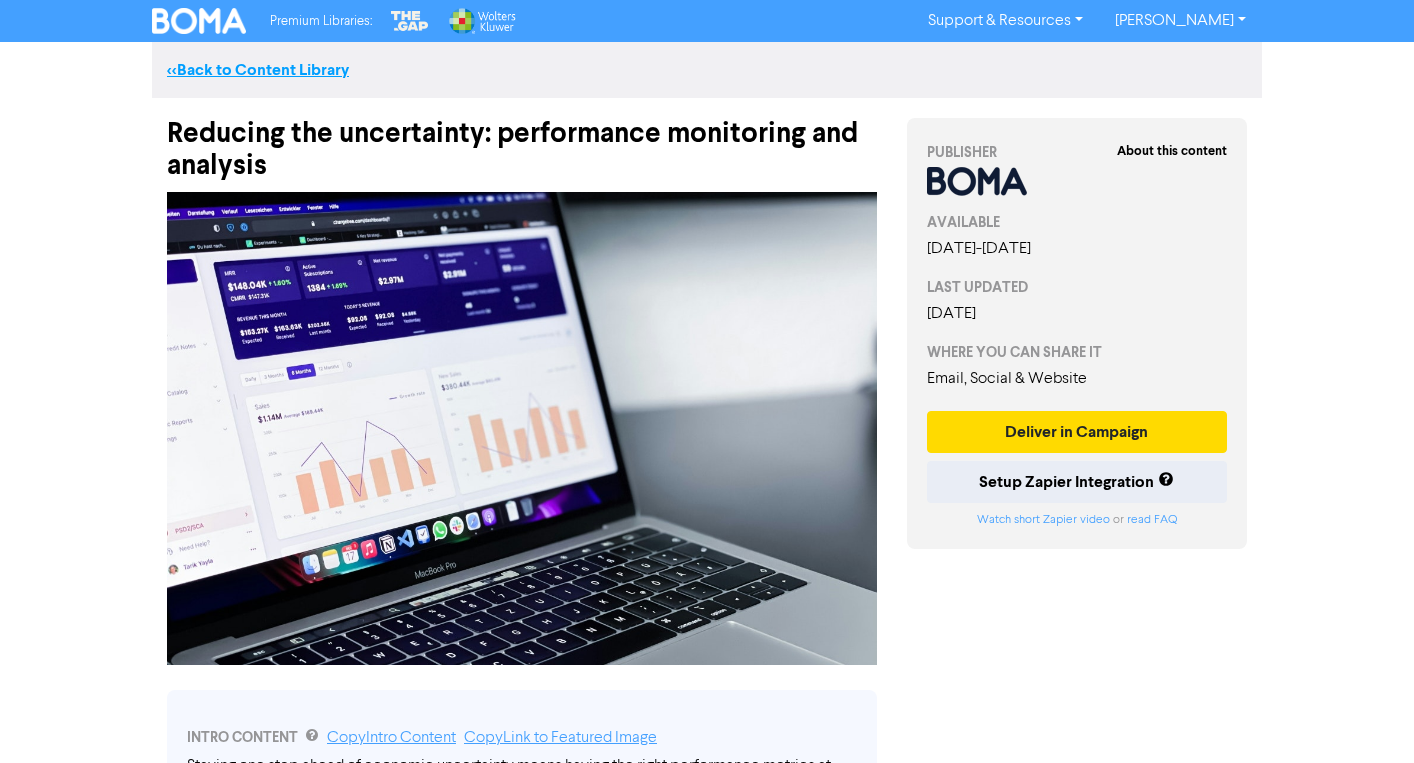 click on "<<  Back to Content Library" at bounding box center [258, 70] 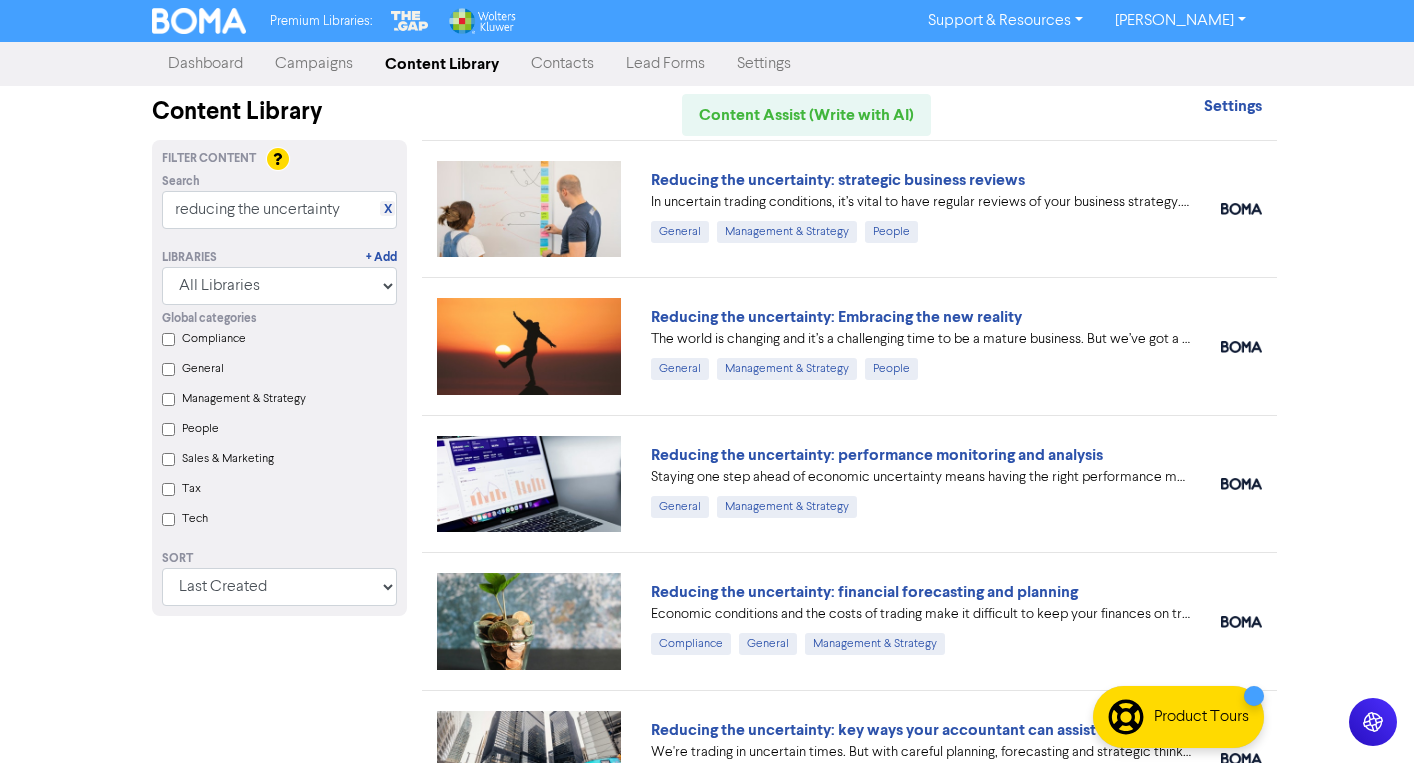 click on "Campaigns" at bounding box center [314, 64] 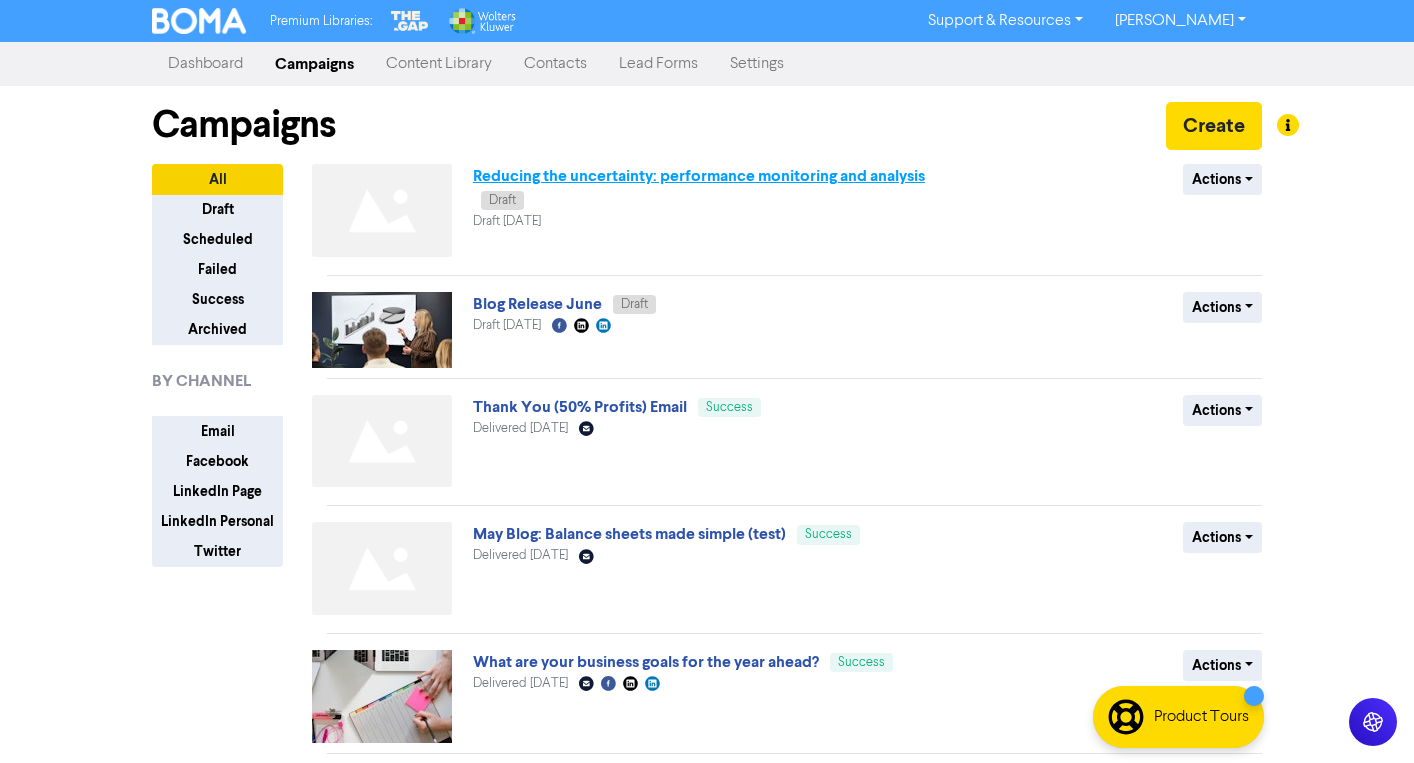 click on "Reducing the uncertainty: performance monitoring and analysis" at bounding box center [699, 176] 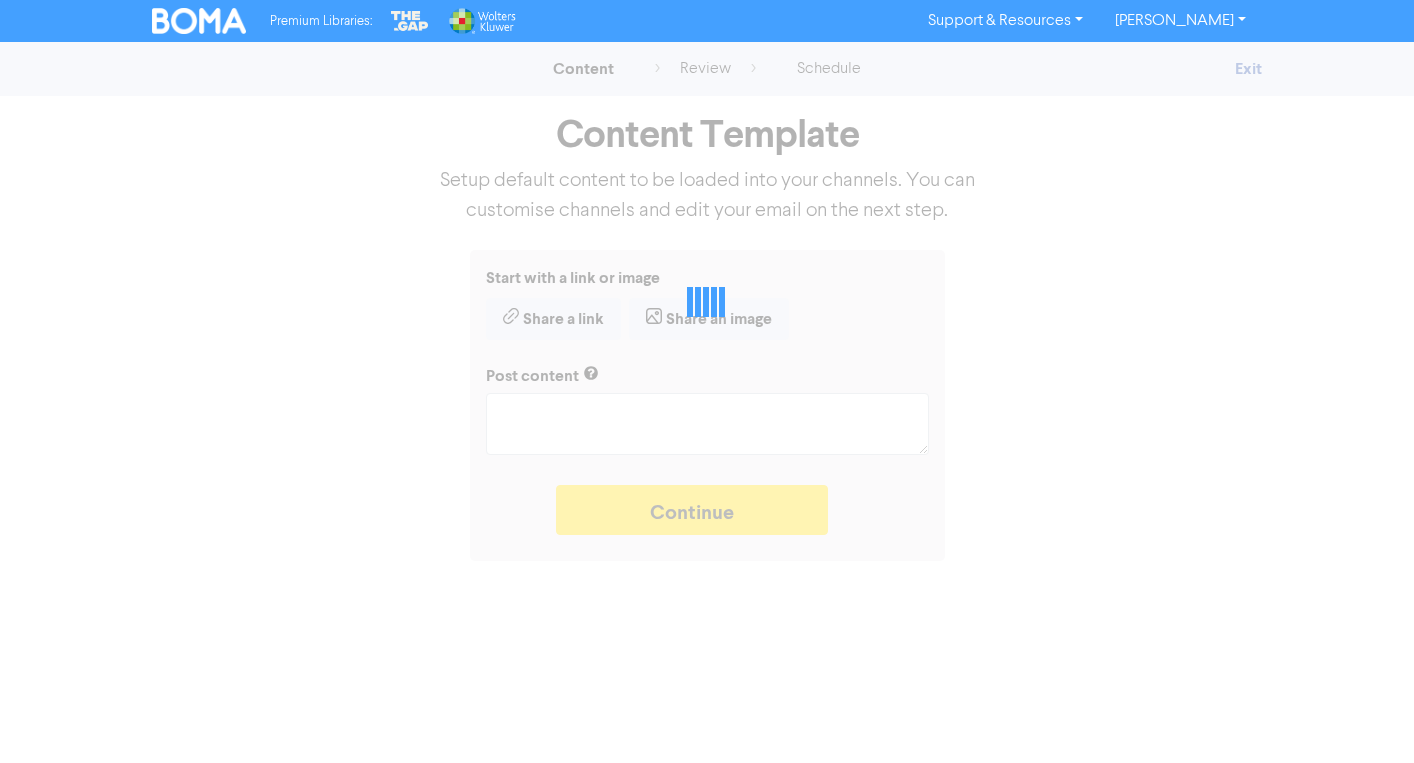 type on "x" 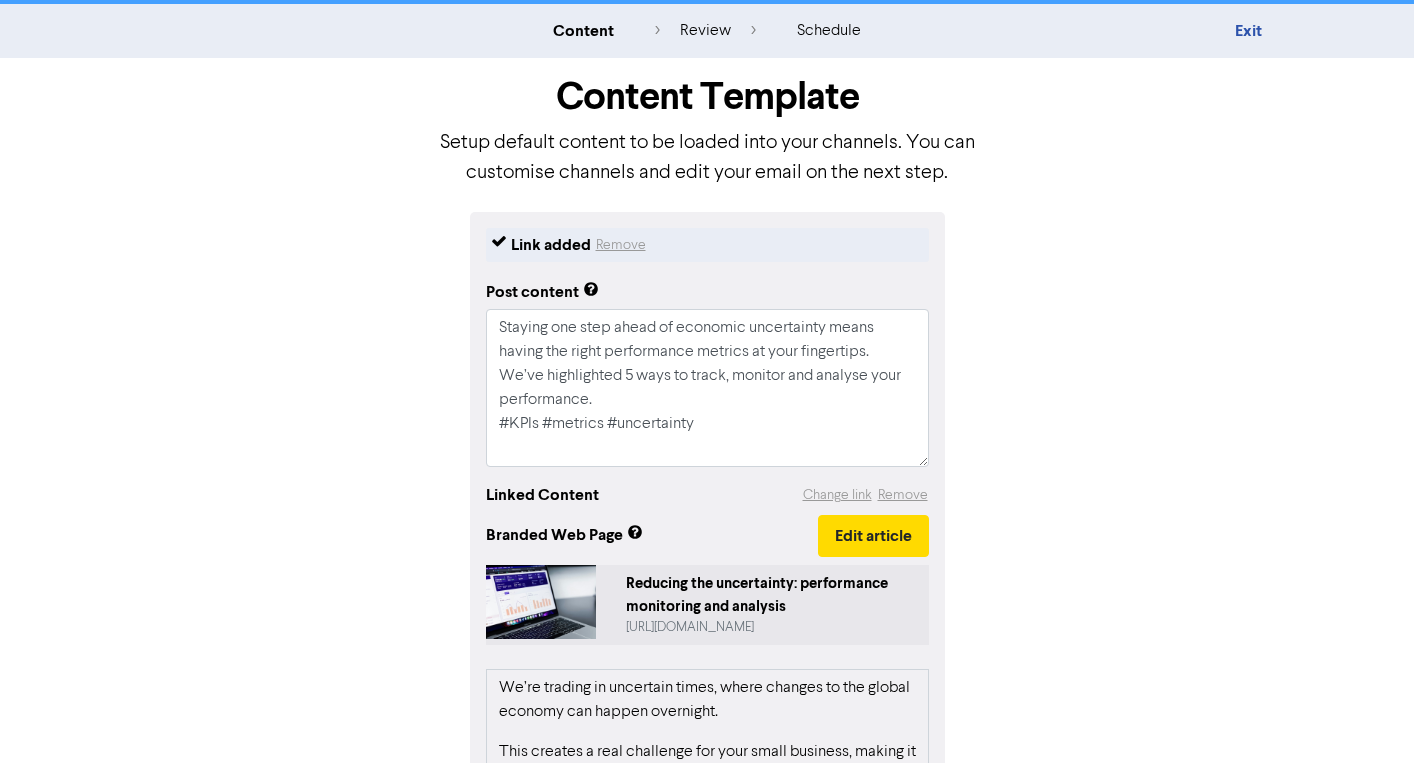 scroll, scrollTop: 46, scrollLeft: 0, axis: vertical 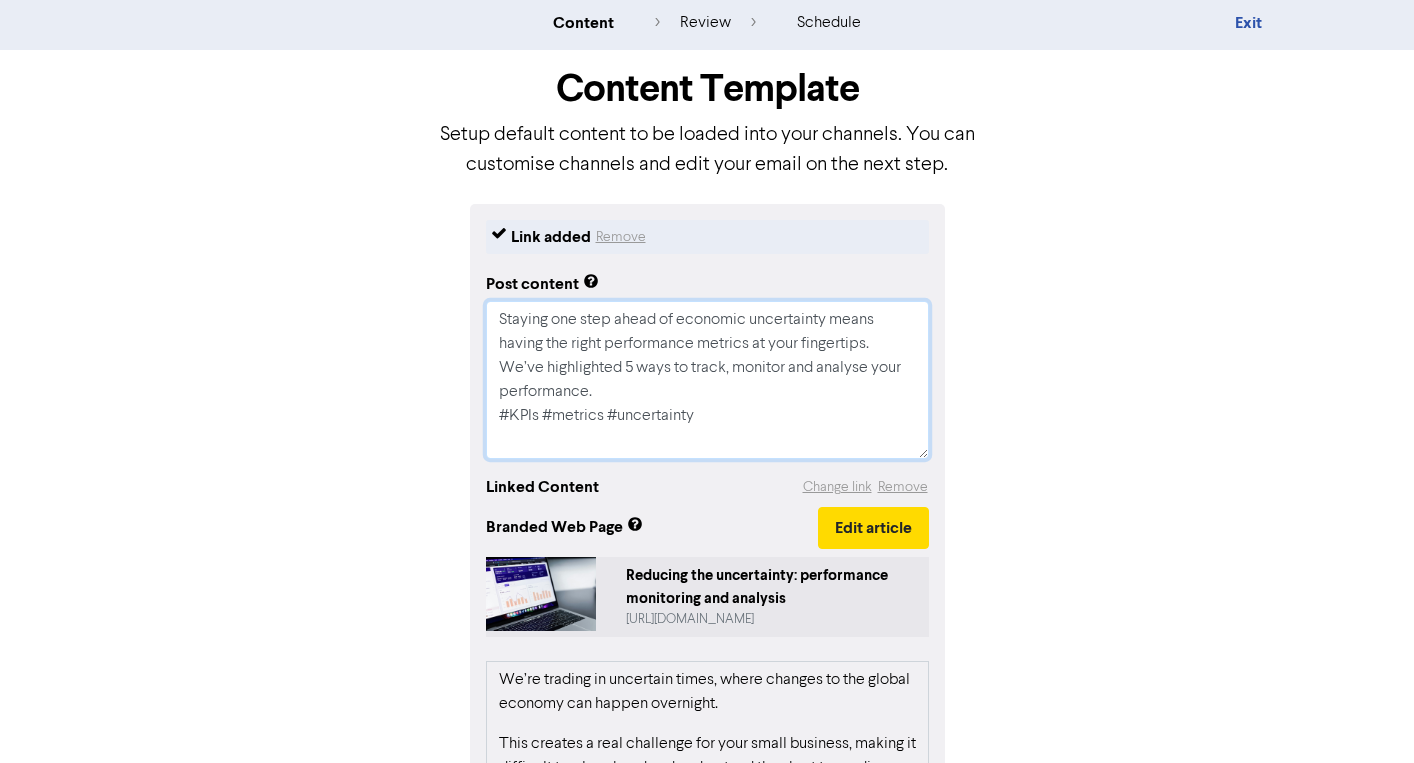 click on "Staying one step ahead of economic uncertainty means having the right performance metrics at your fingertips. We’ve highlighted 5 ways to track, monitor and analyse your performance.
#KPIs #metrics #uncertainty" at bounding box center [707, 380] 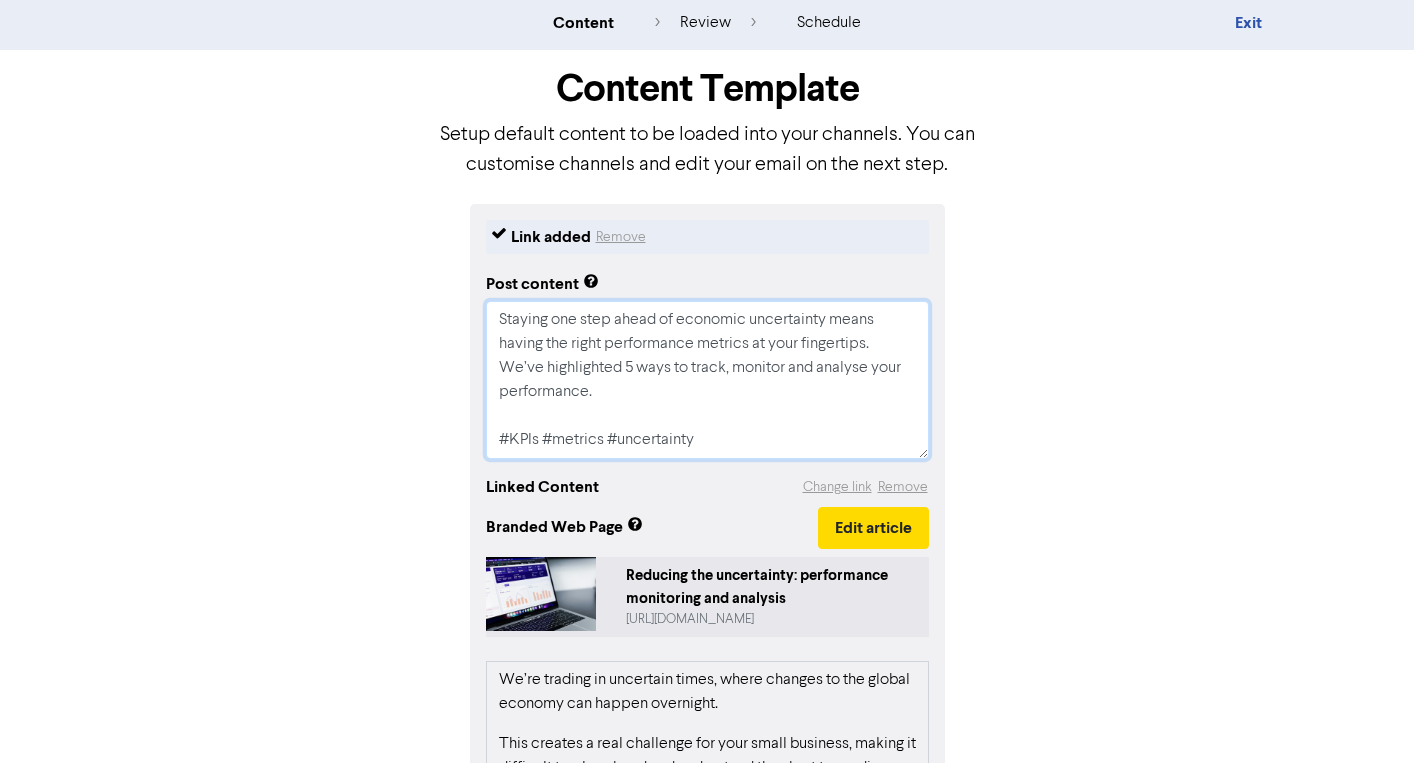 click on "Staying one step ahead of economic uncertainty means having the right performance metrics at your fingertips. We’ve highlighted 5 ways to track, monitor and analyse your performance.
#KPIs #metrics #uncertainty" at bounding box center (707, 380) 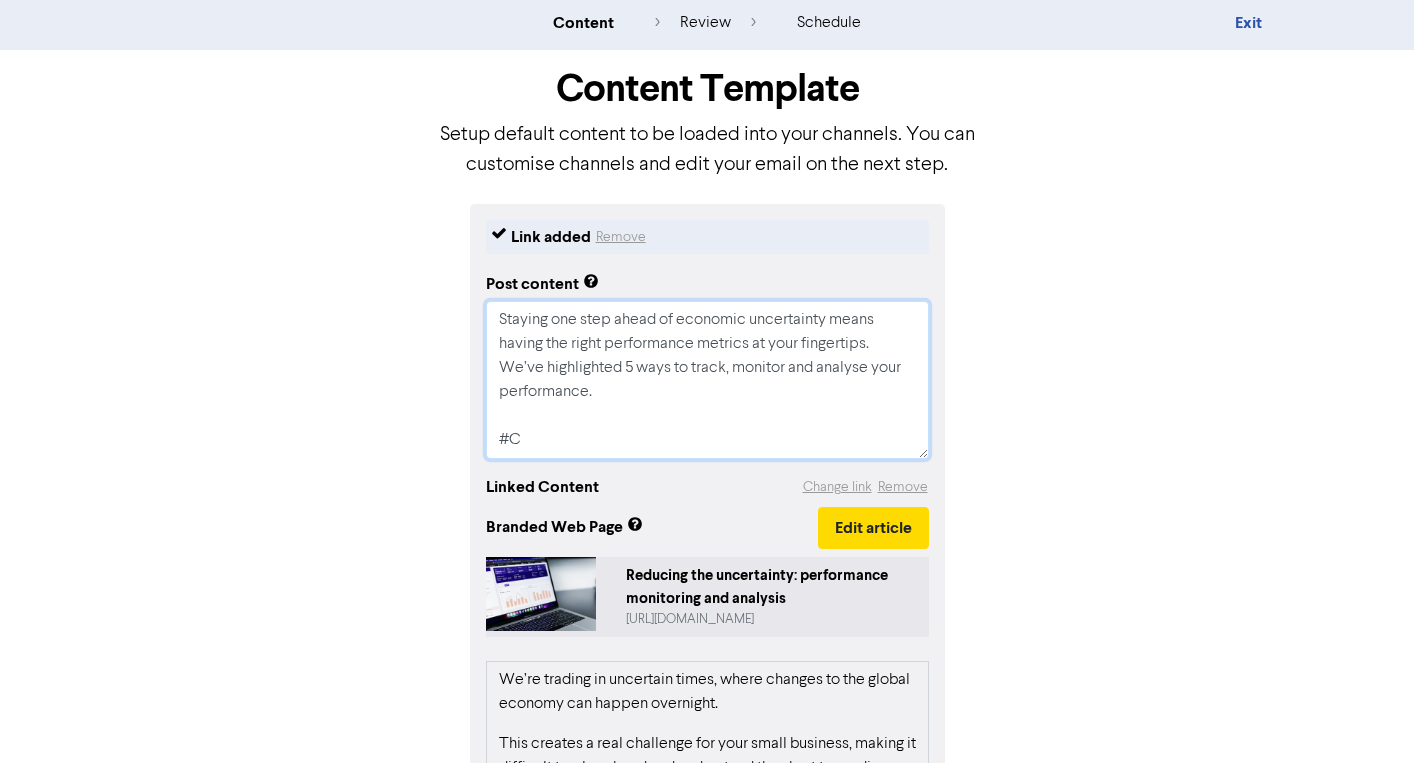 type on "x" 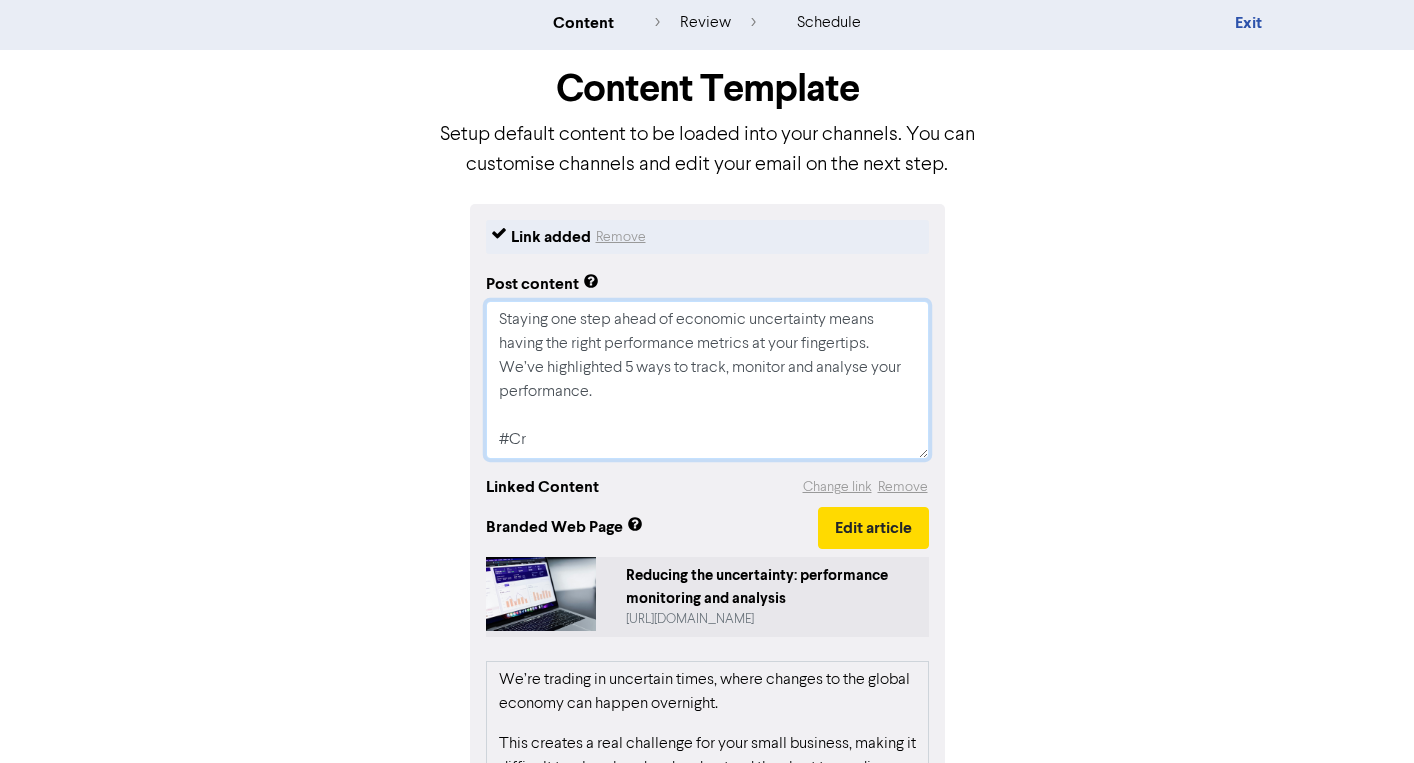 type on "x" 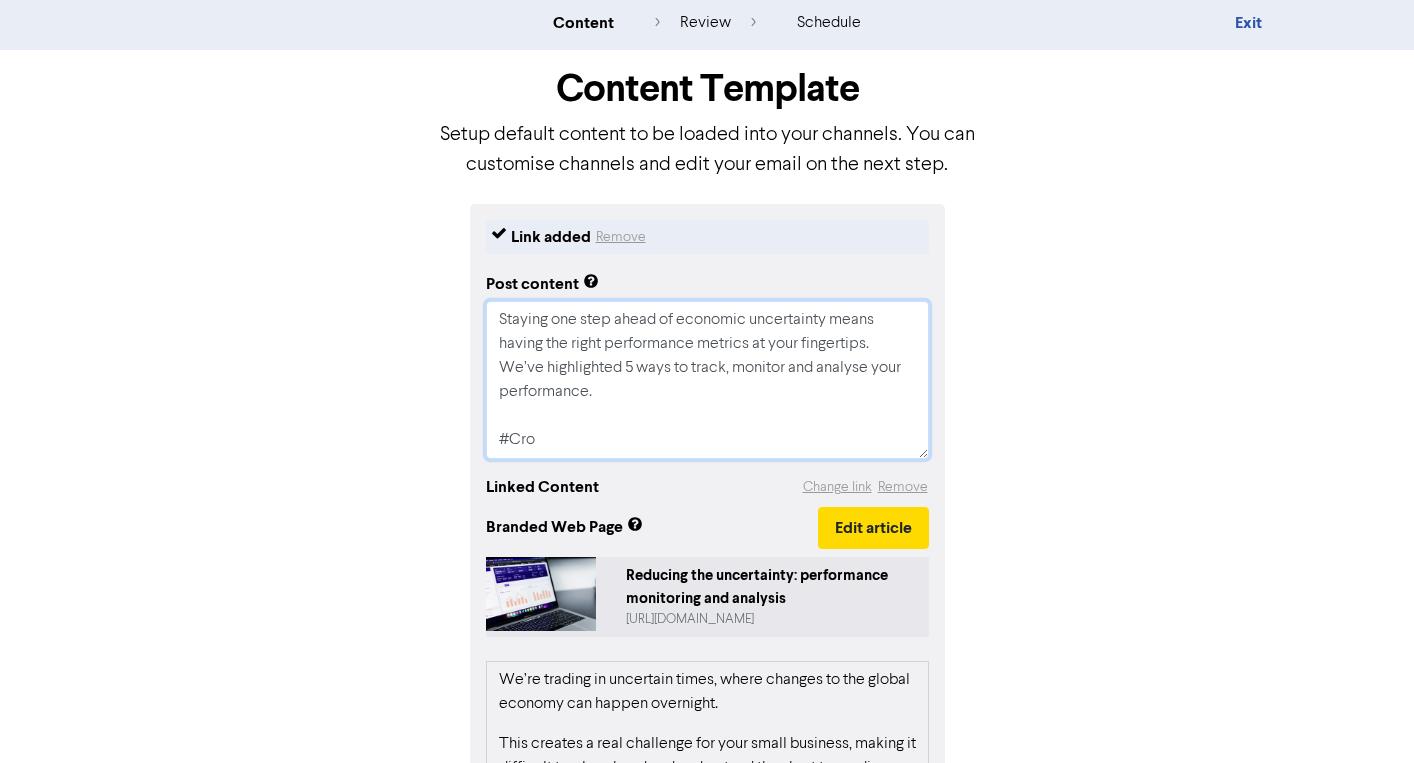 type on "x" 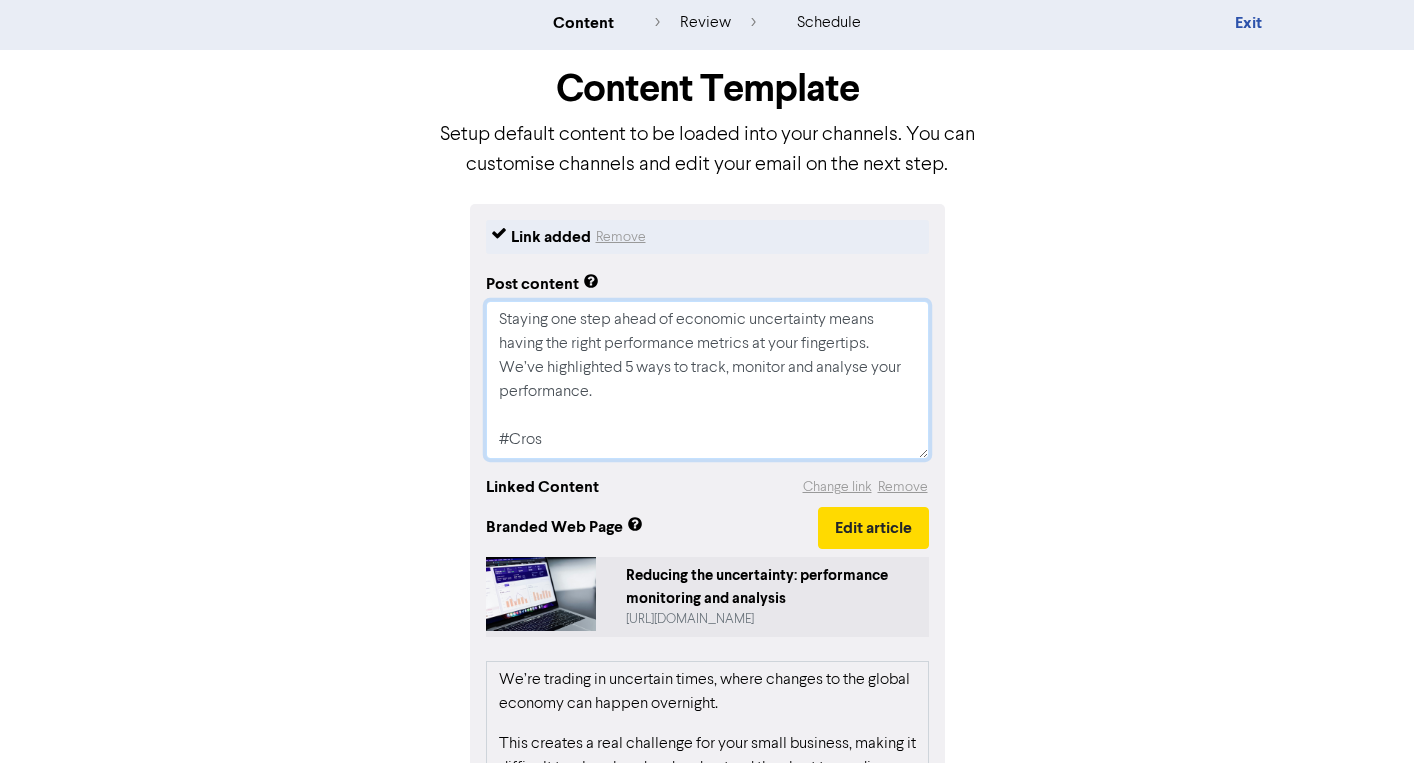 type on "x" 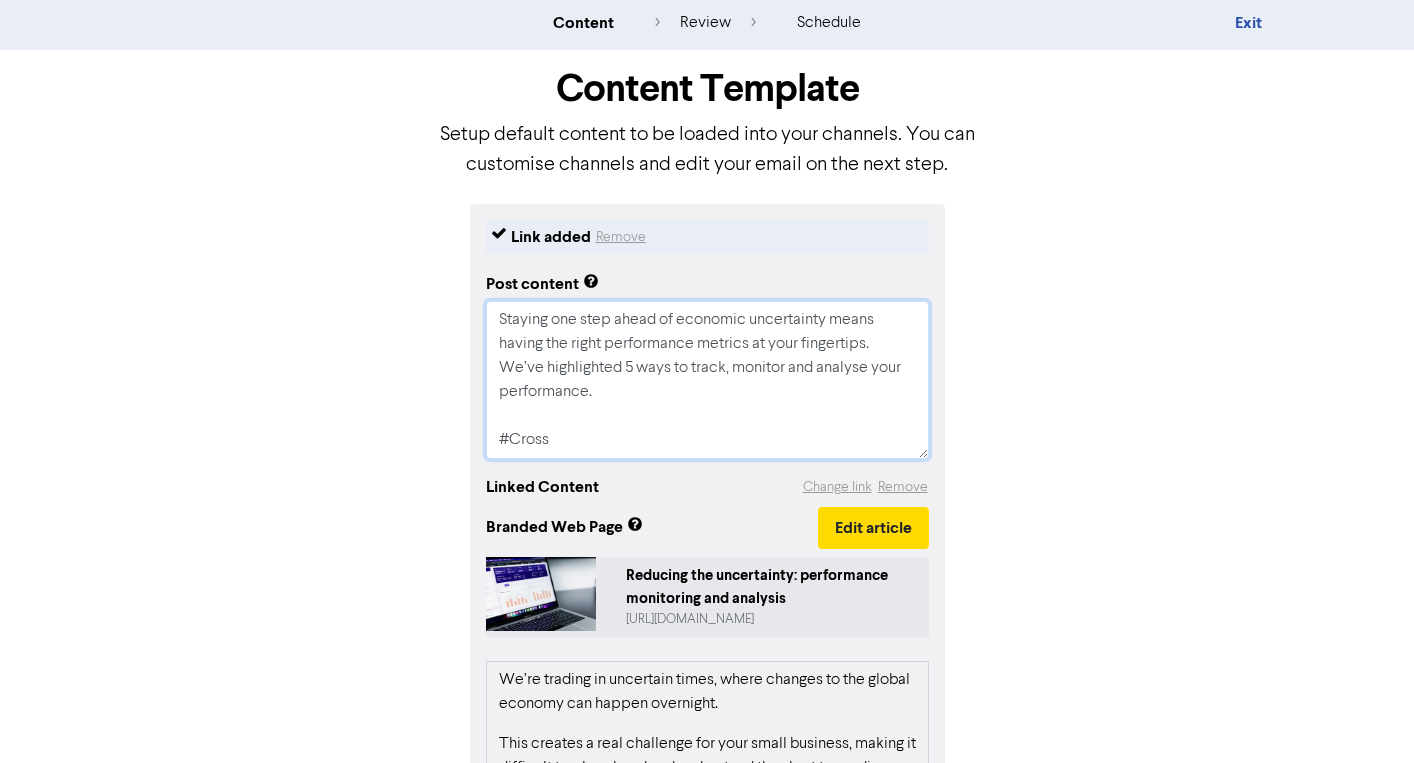 type on "x" 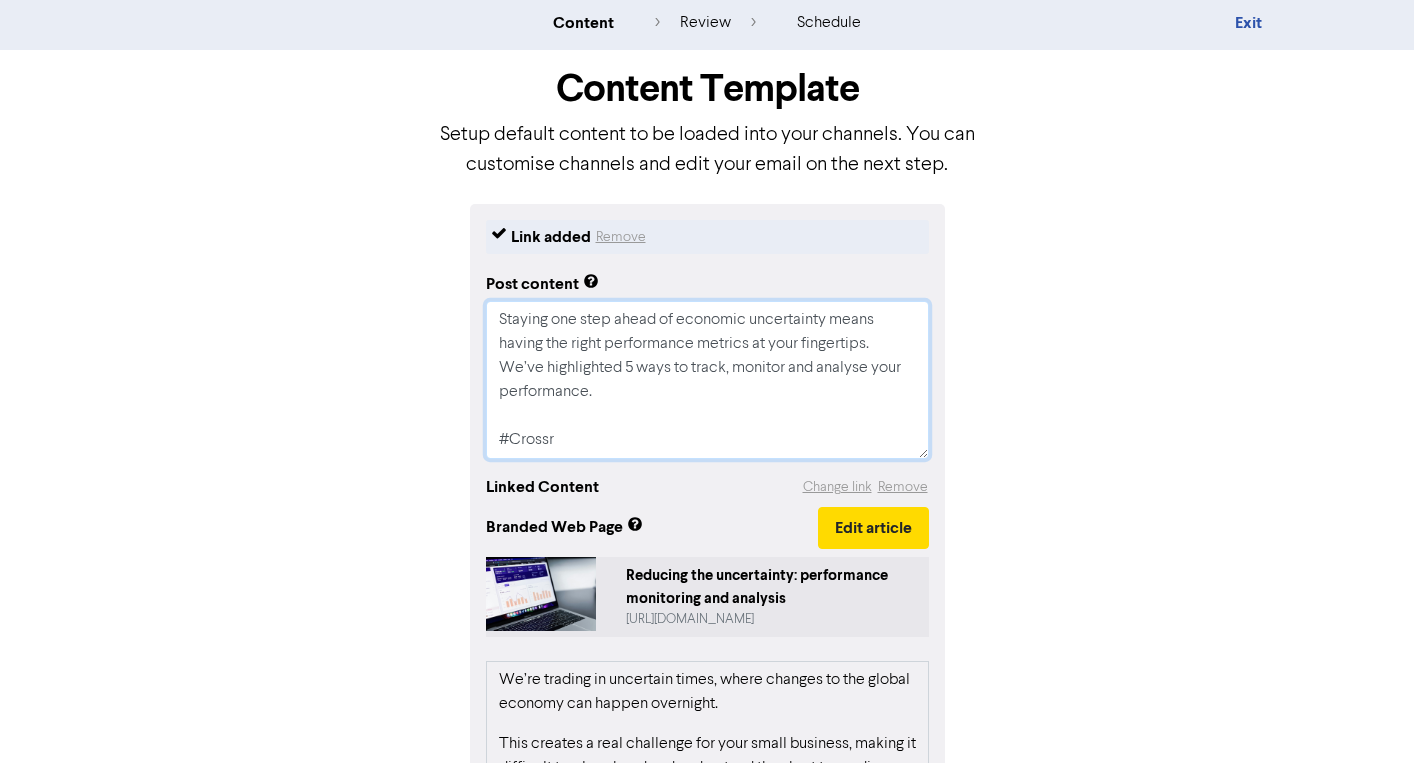 type on "x" 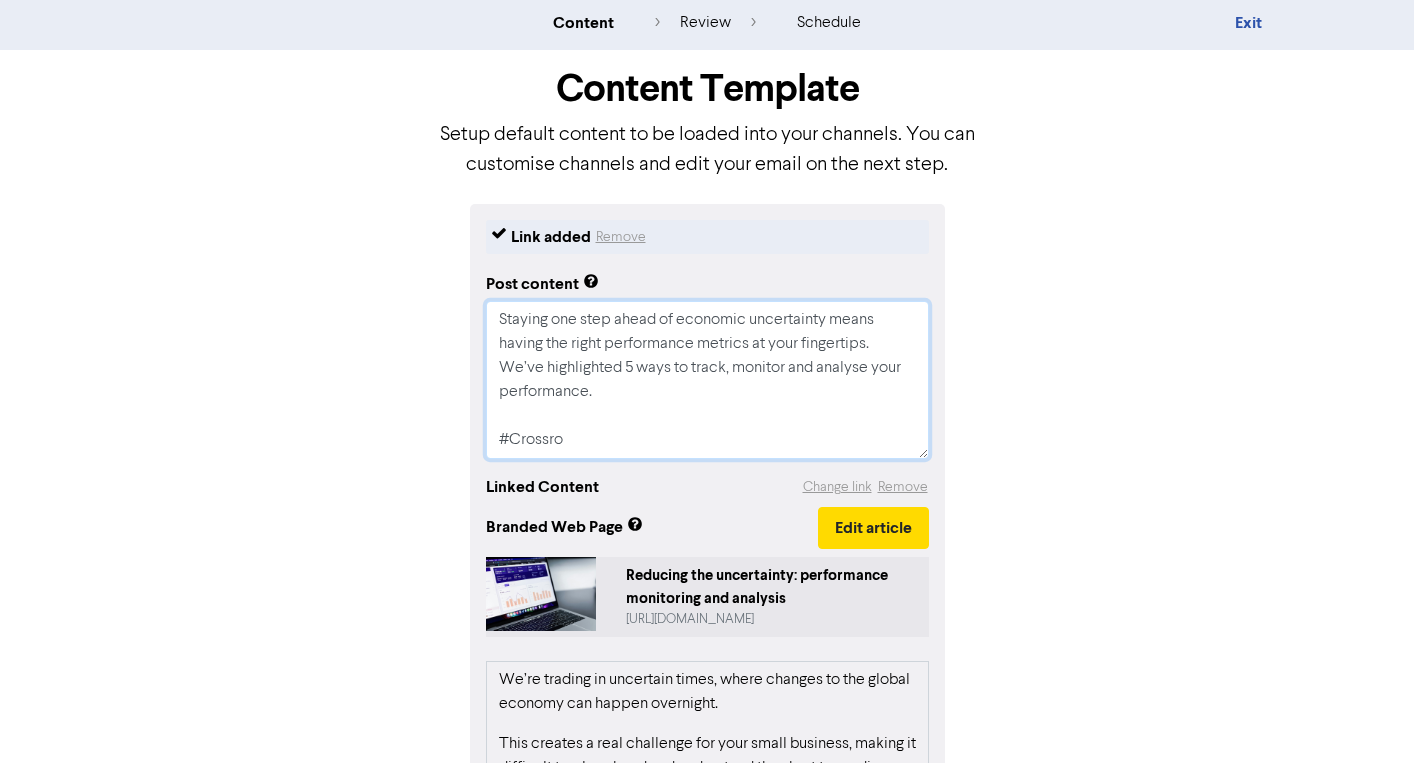 type on "x" 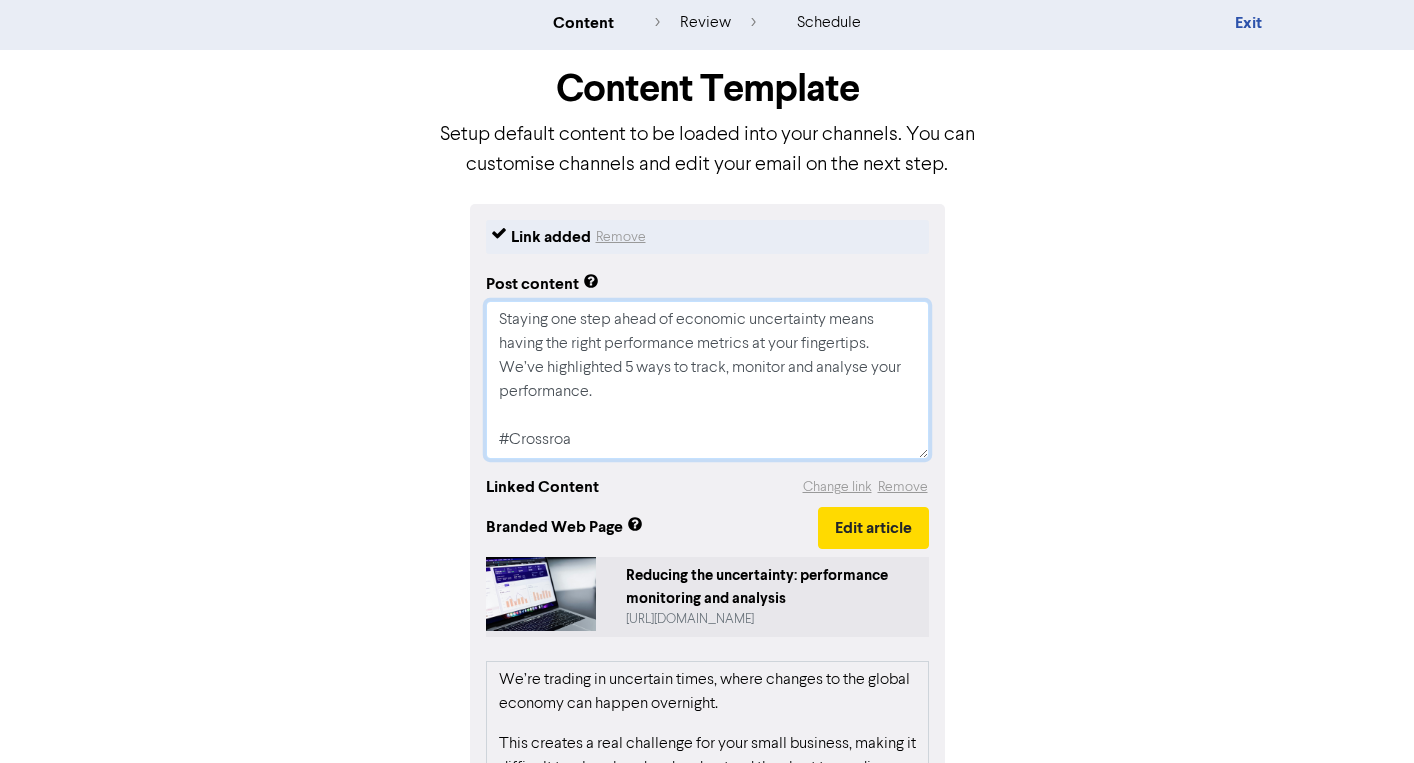 type on "x" 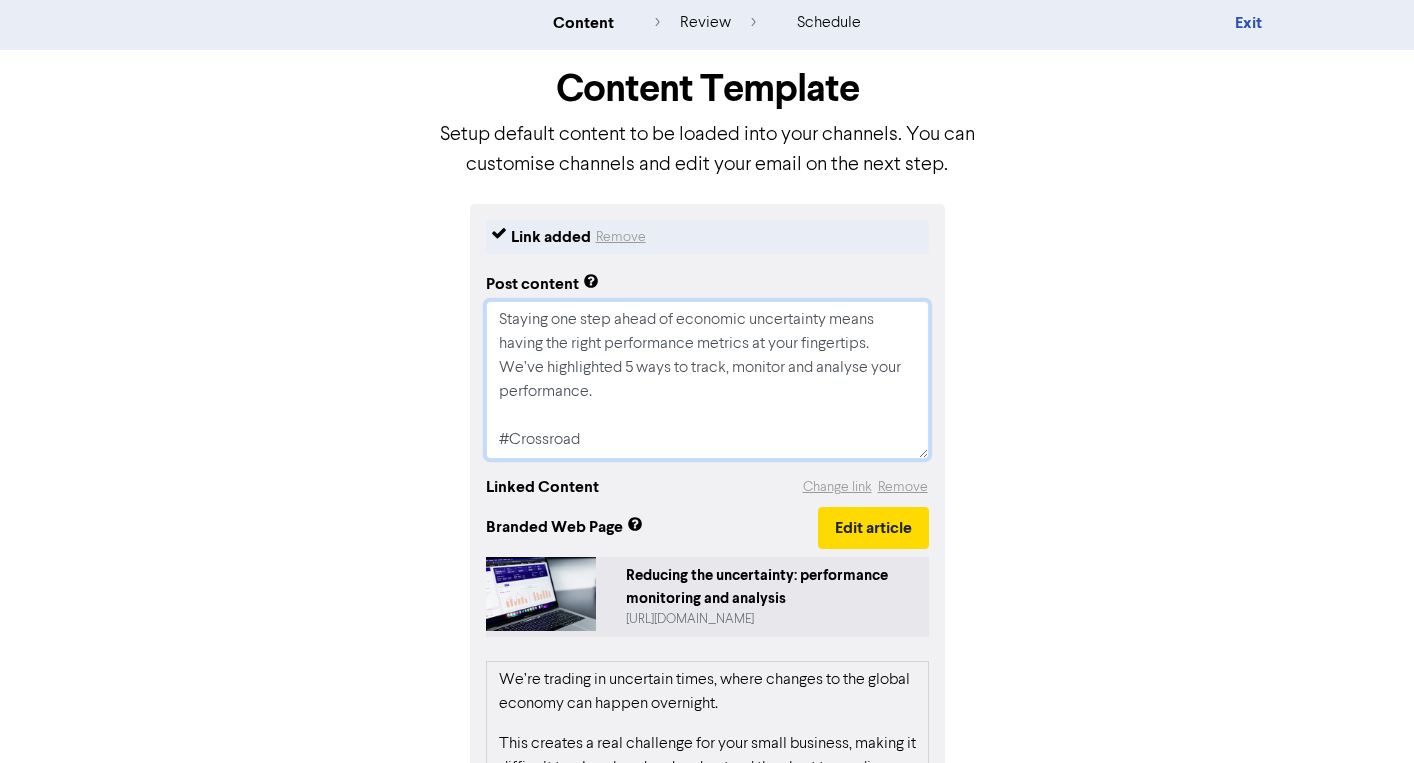 type on "x" 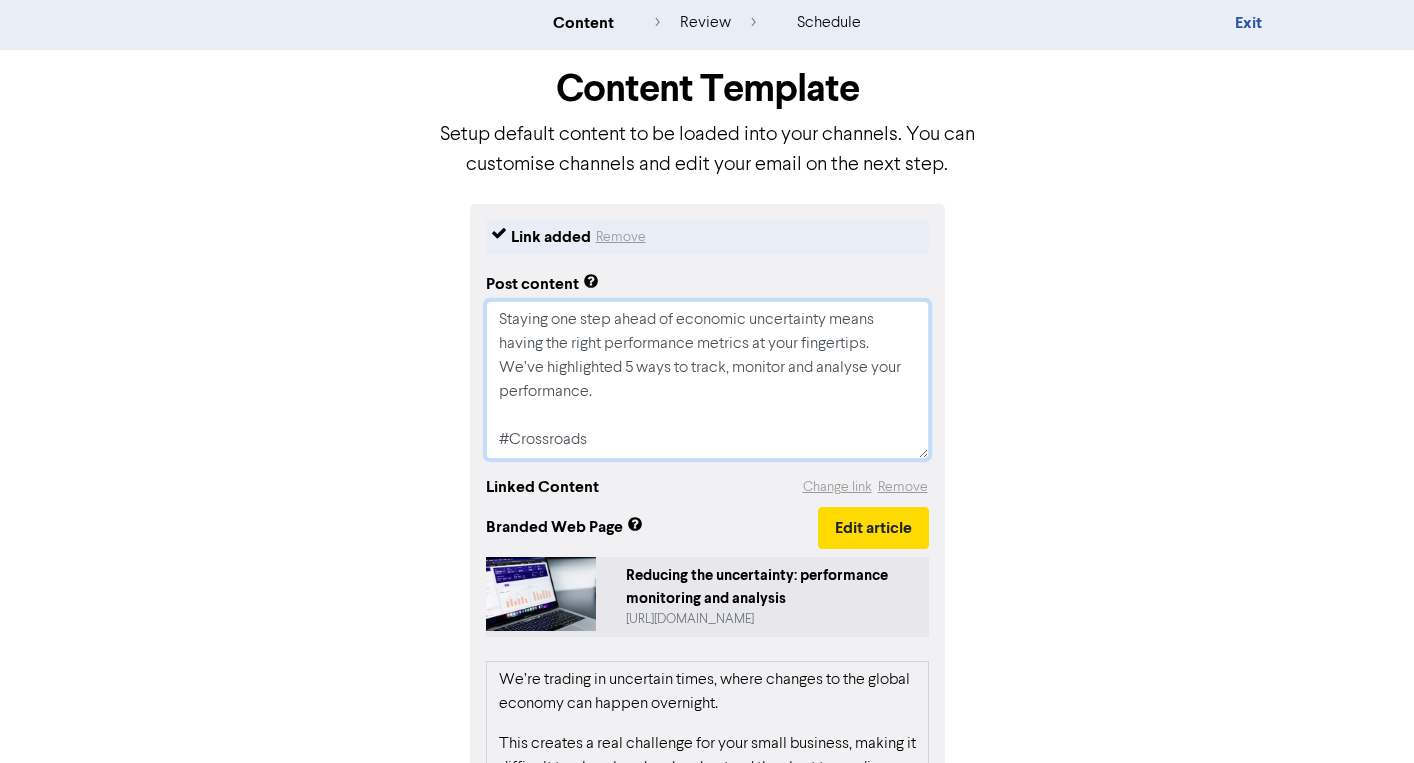 type on "x" 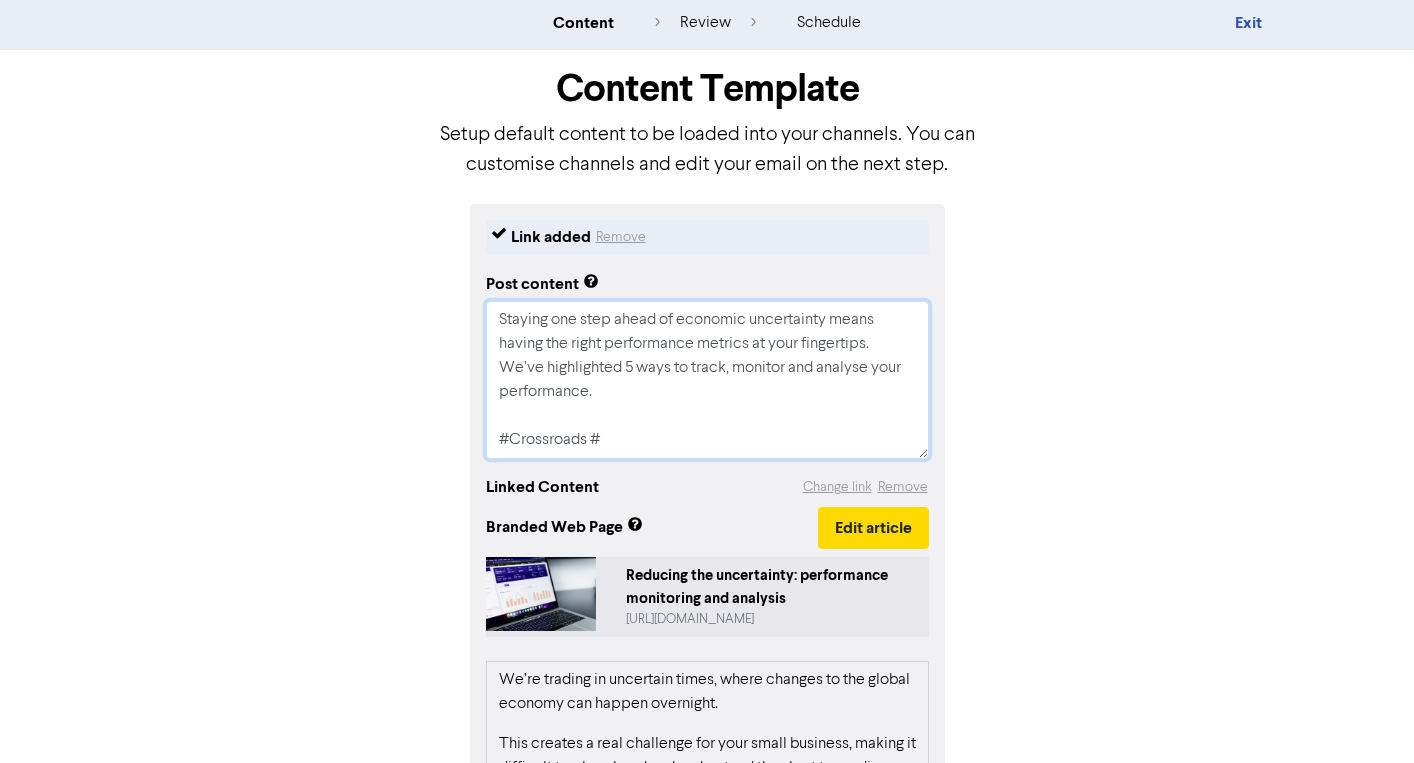 type on "x" 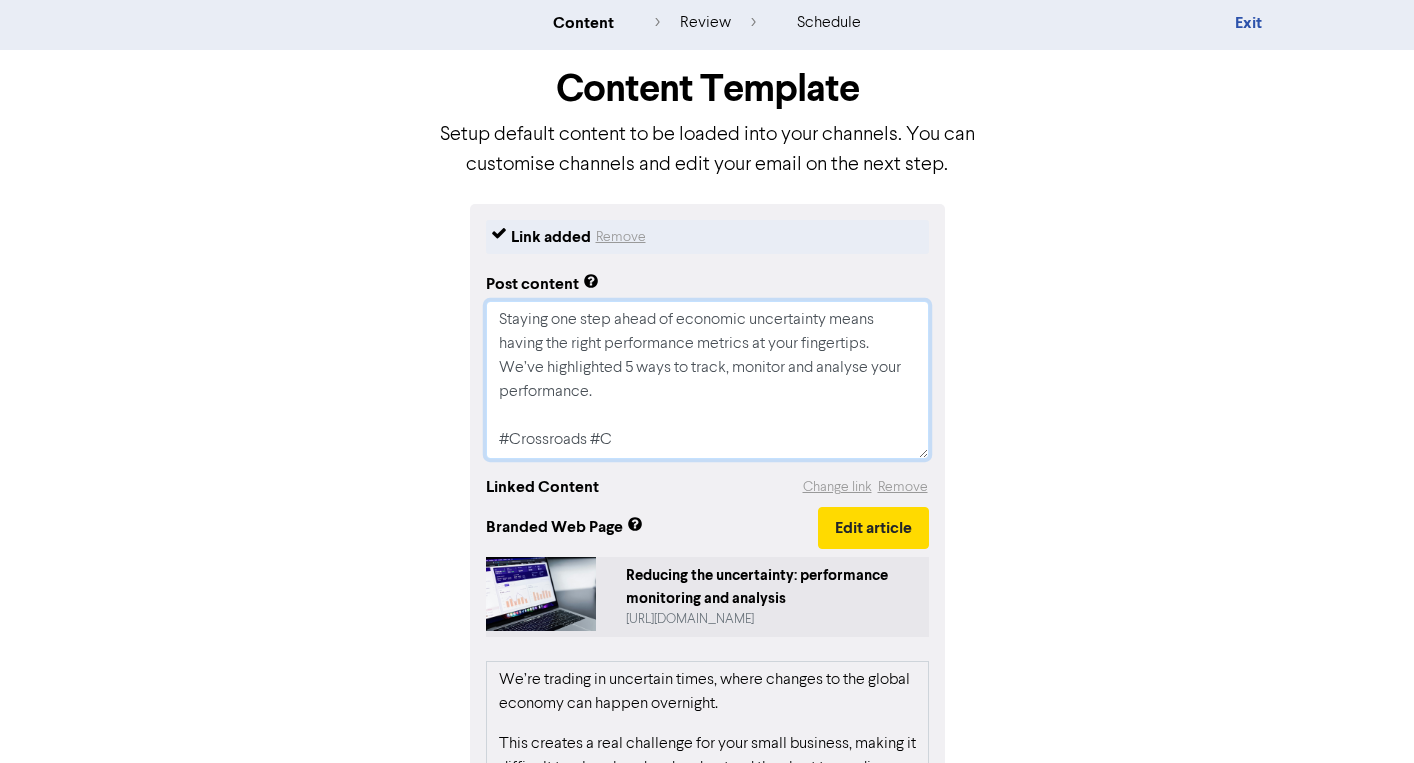 type on "x" 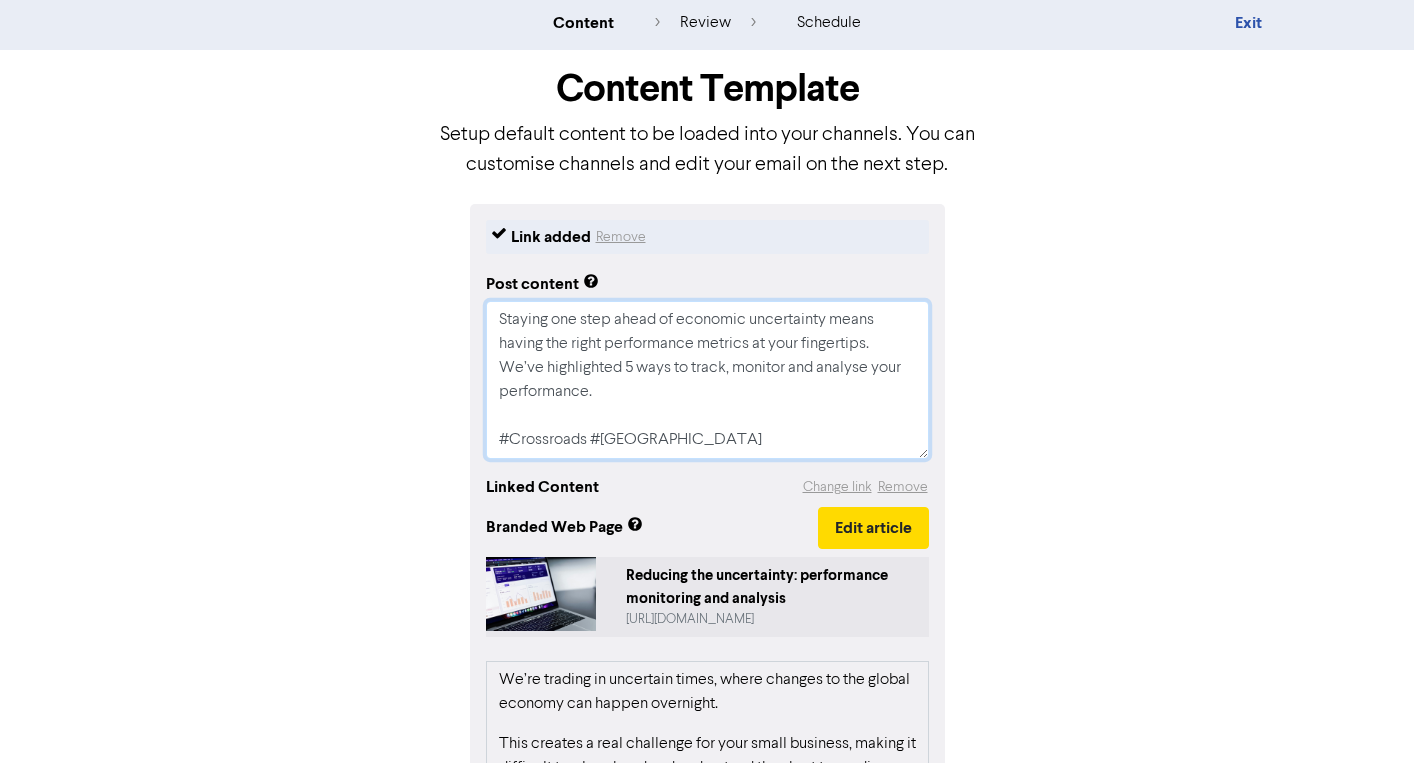 type on "x" 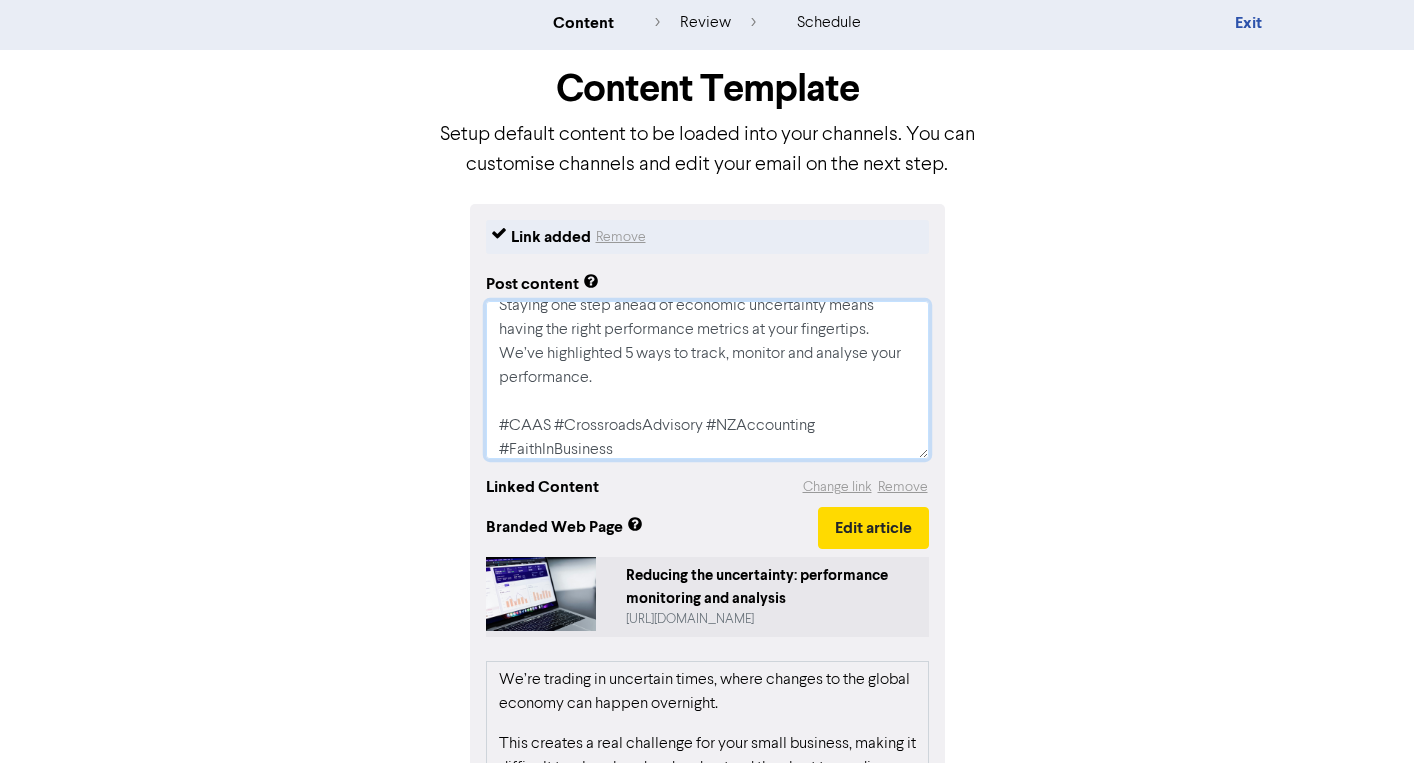 scroll, scrollTop: 24, scrollLeft: 0, axis: vertical 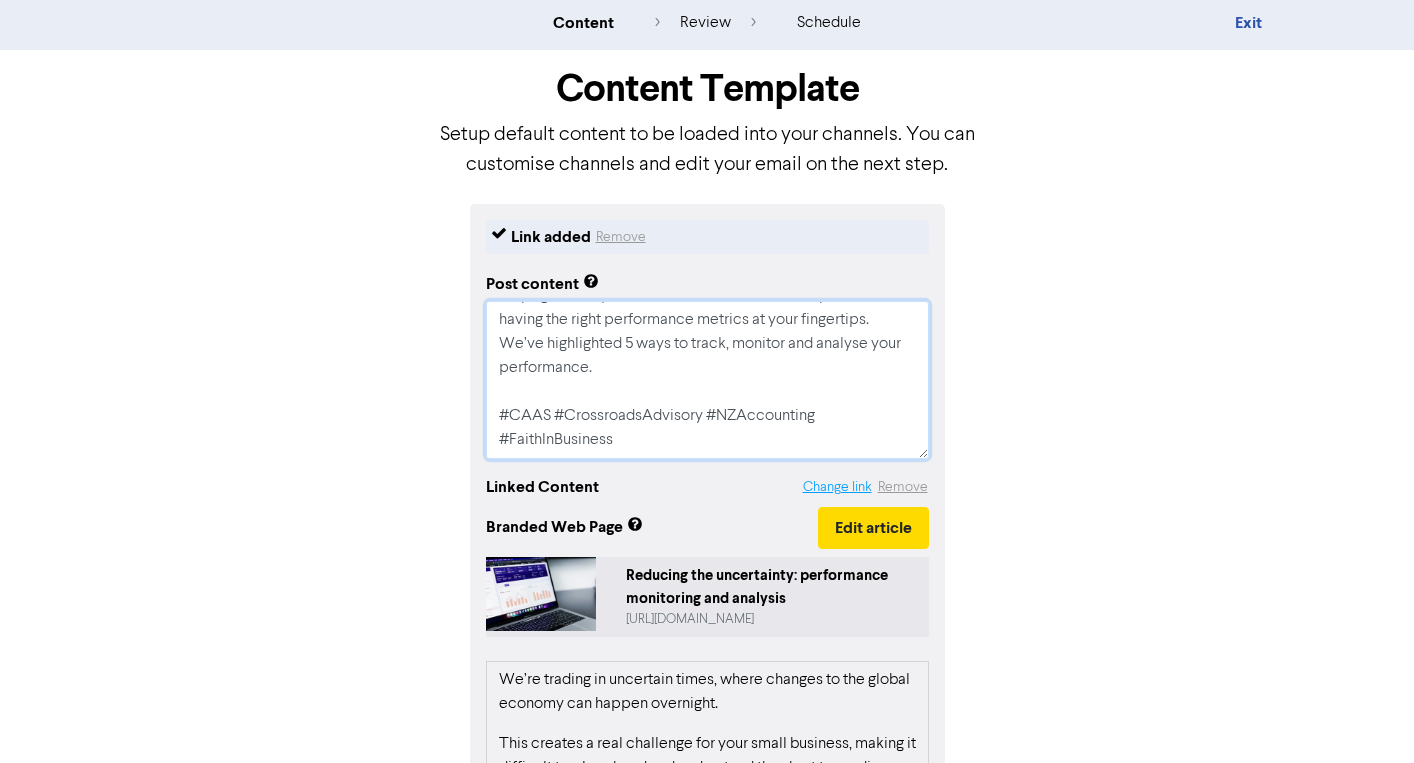 type on "Staying one step ahead of economic uncertainty means having the right performance metrics at your fingertips. We’ve highlighted 5 ways to track, monitor and analyse your performance.
#CAAS #CrossroadsAdvisory #NZAccounting #FaithInBusiness" 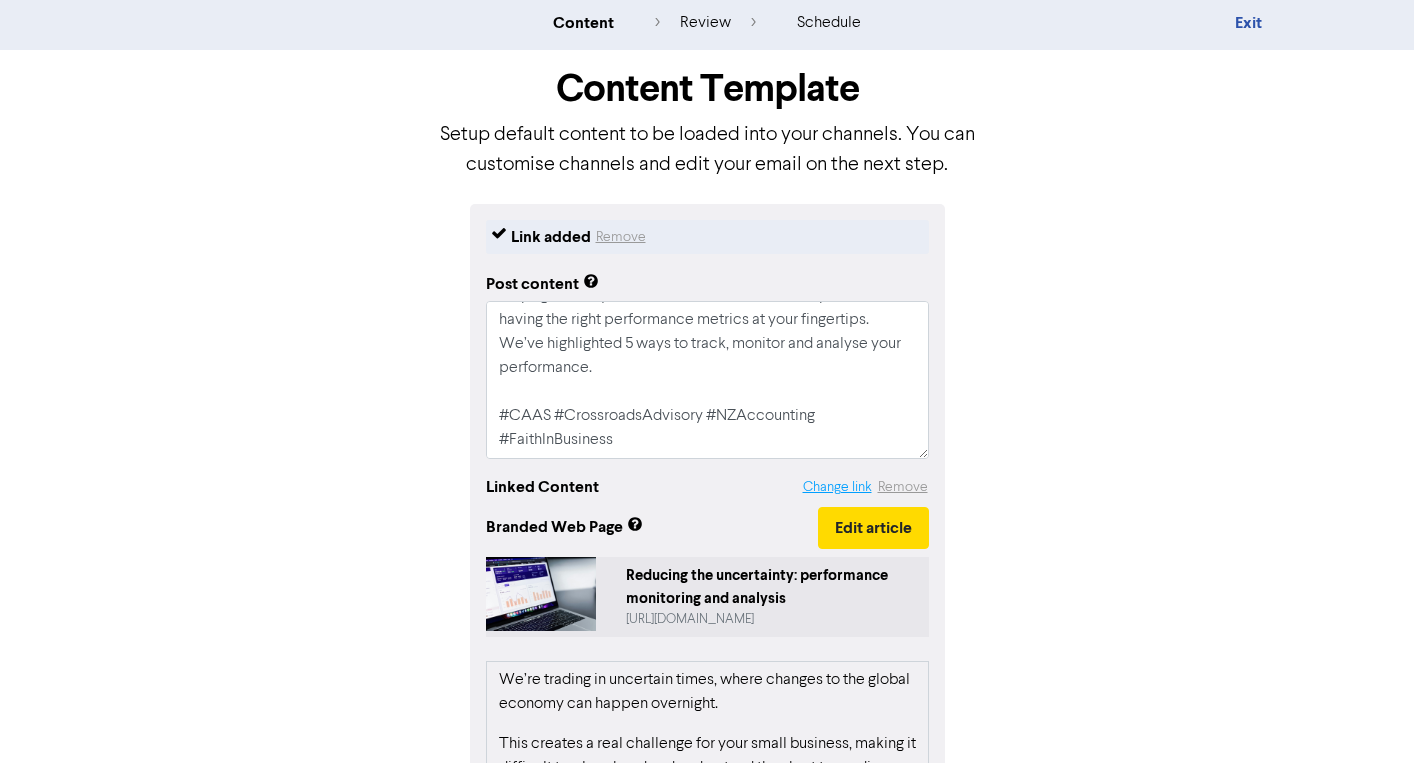 click on "Change link" at bounding box center (837, 487) 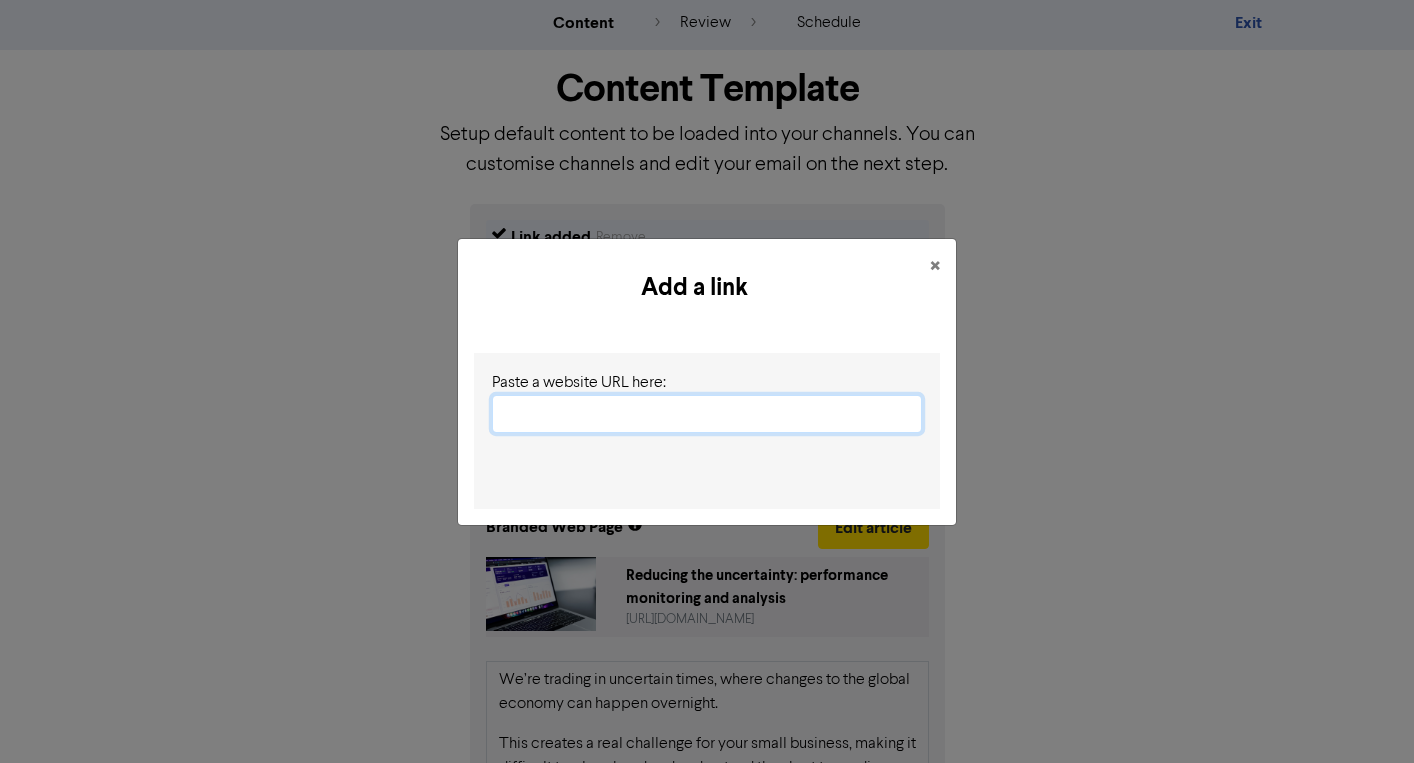 paste on "[URL][DOMAIN_NAME]" 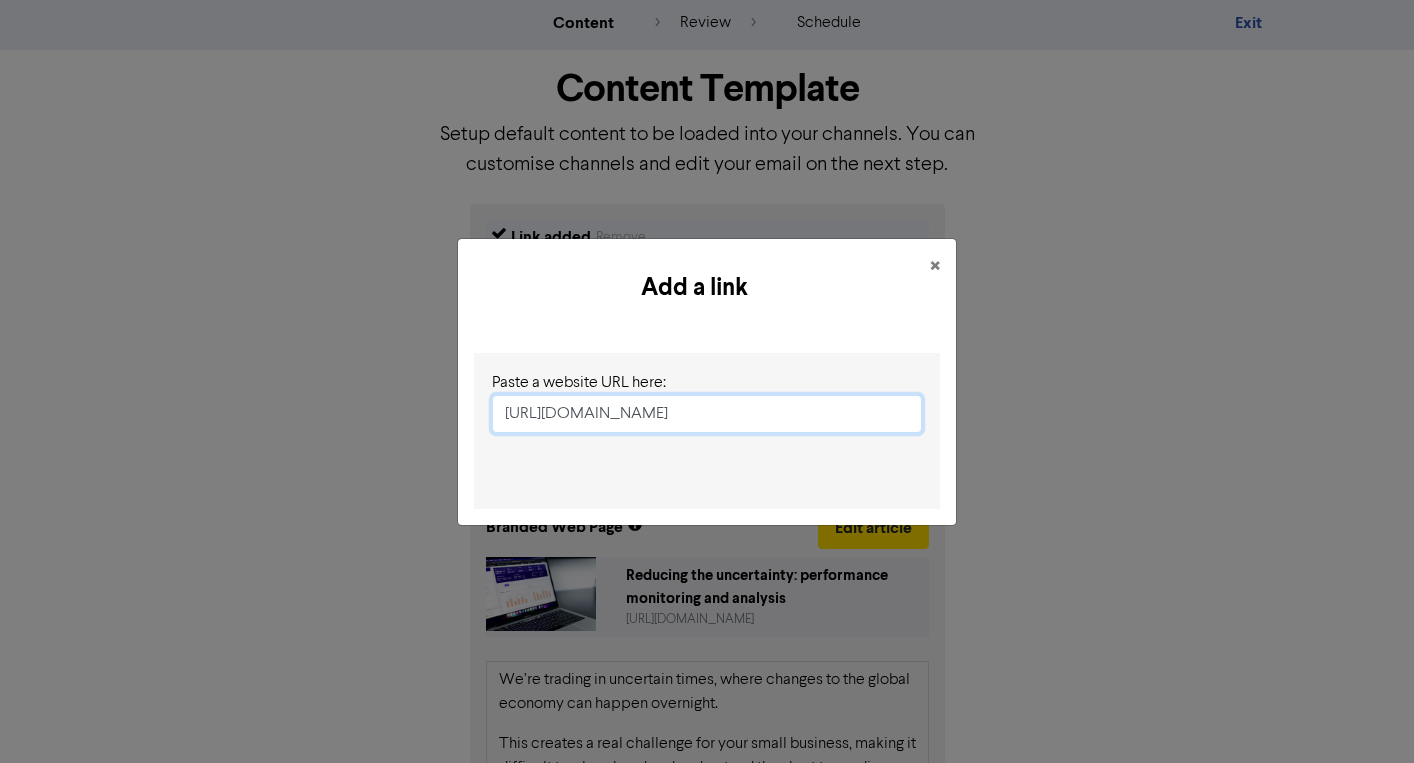scroll, scrollTop: 0, scrollLeft: 247, axis: horizontal 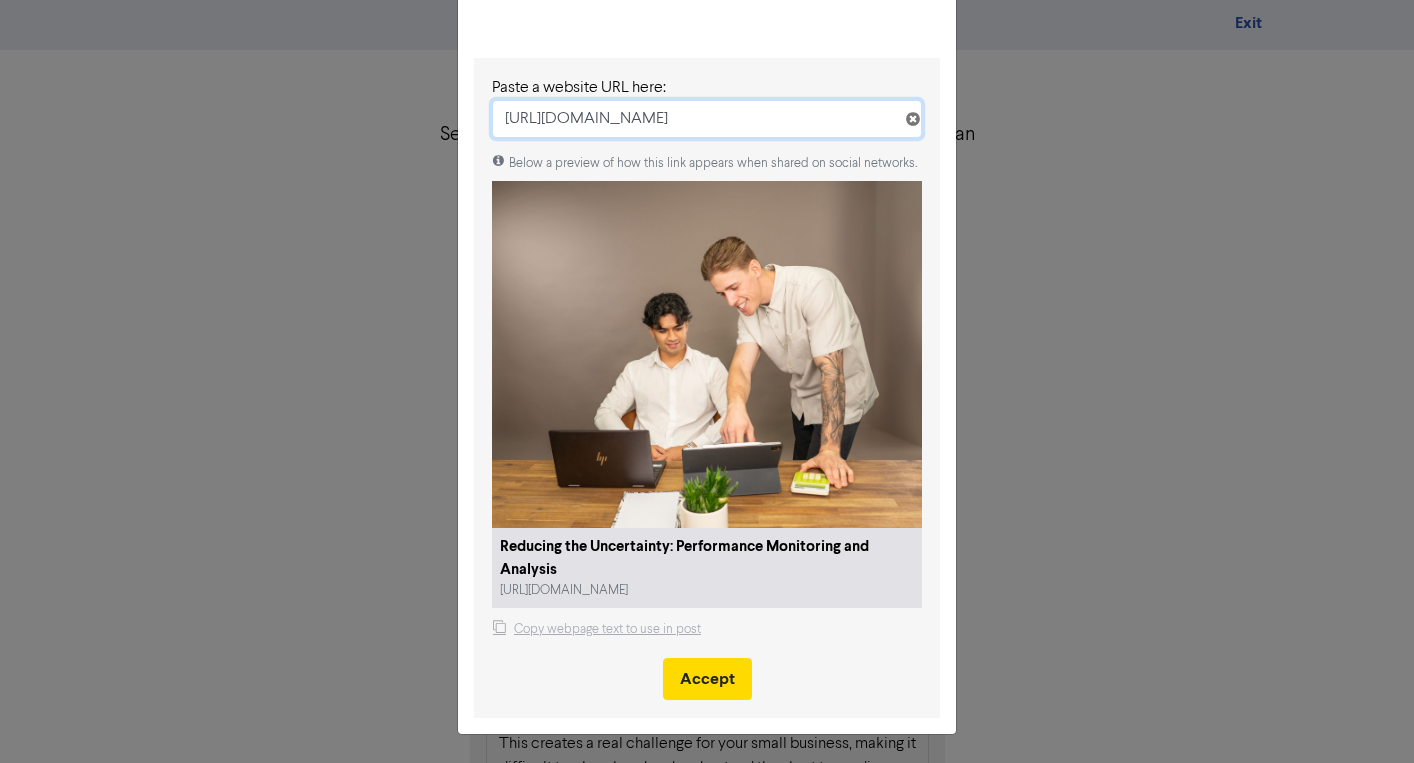 type on "[URL][DOMAIN_NAME]" 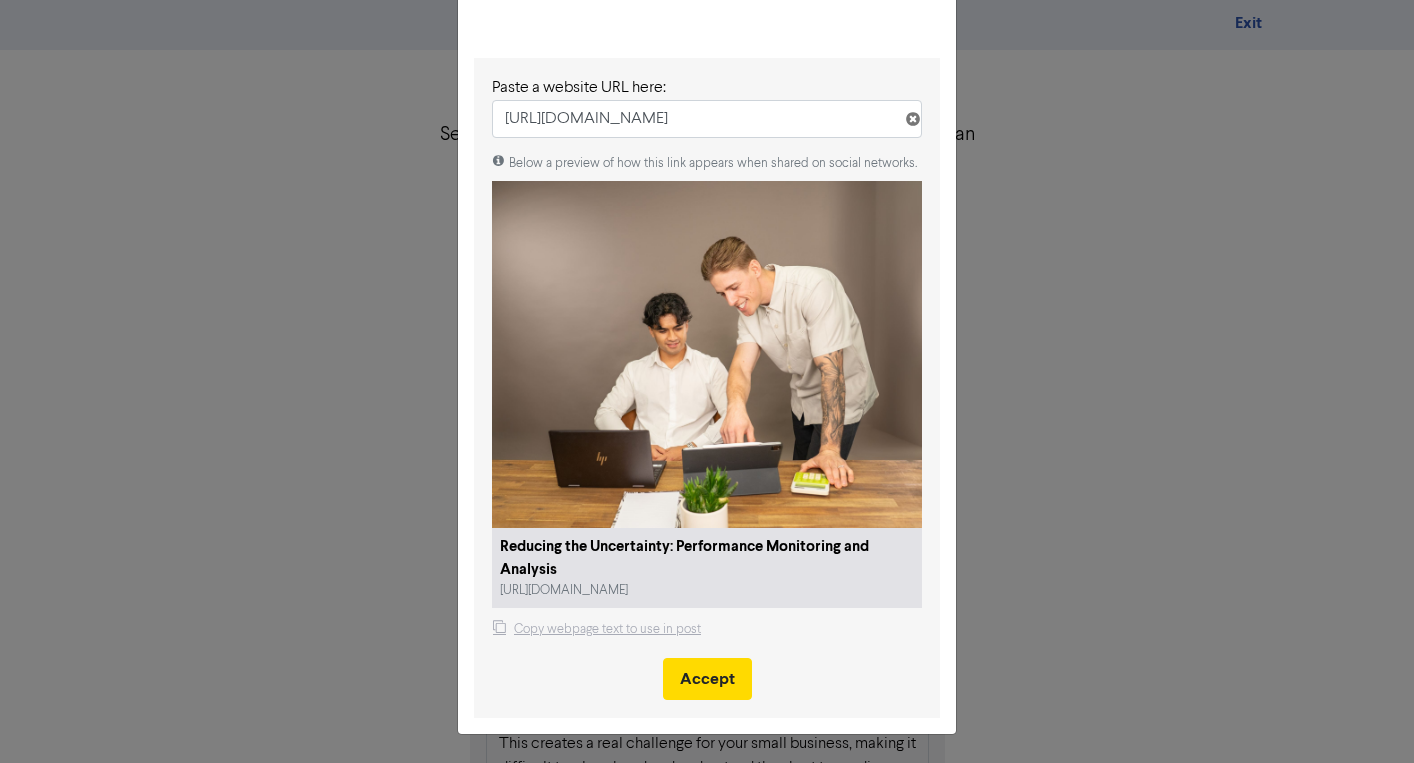 scroll, scrollTop: 0, scrollLeft: 0, axis: both 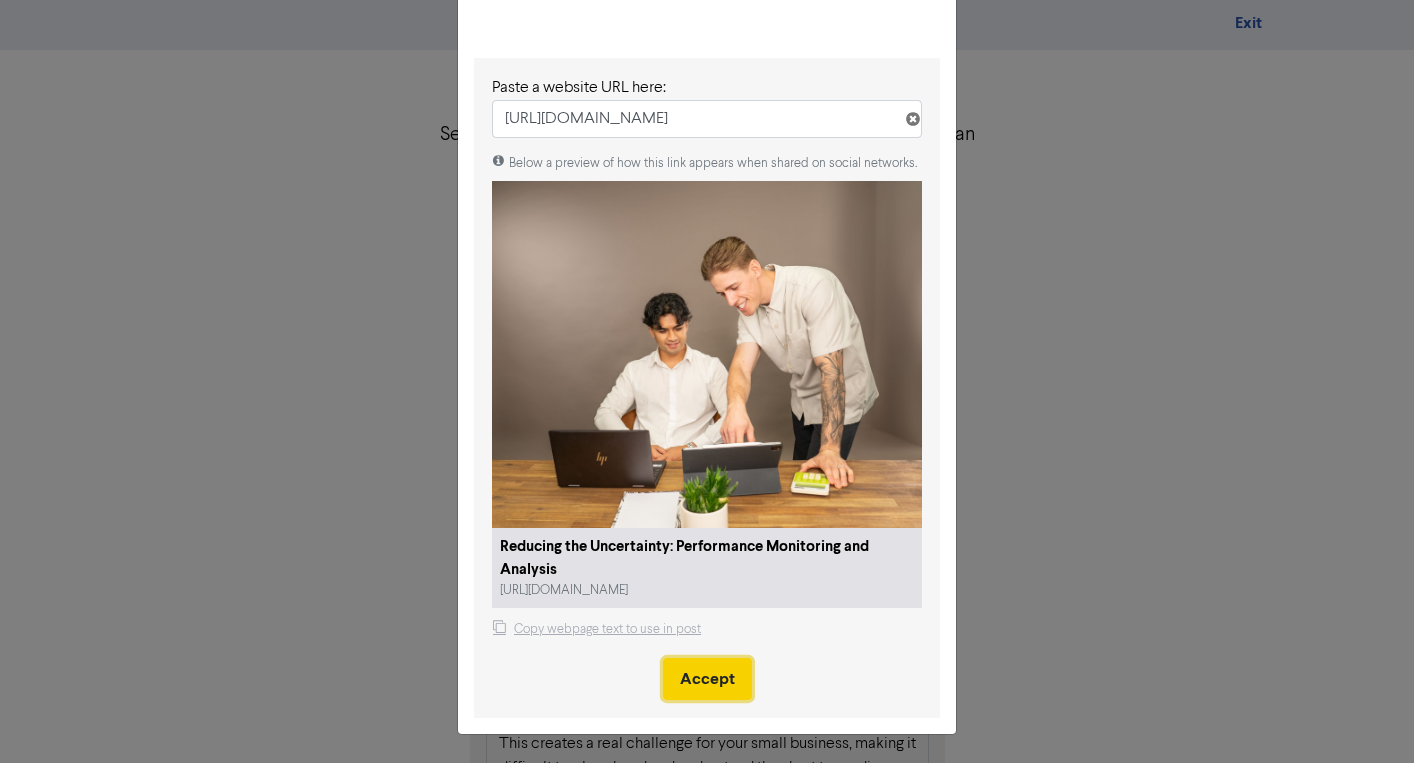 click on "Accept" at bounding box center [707, 679] 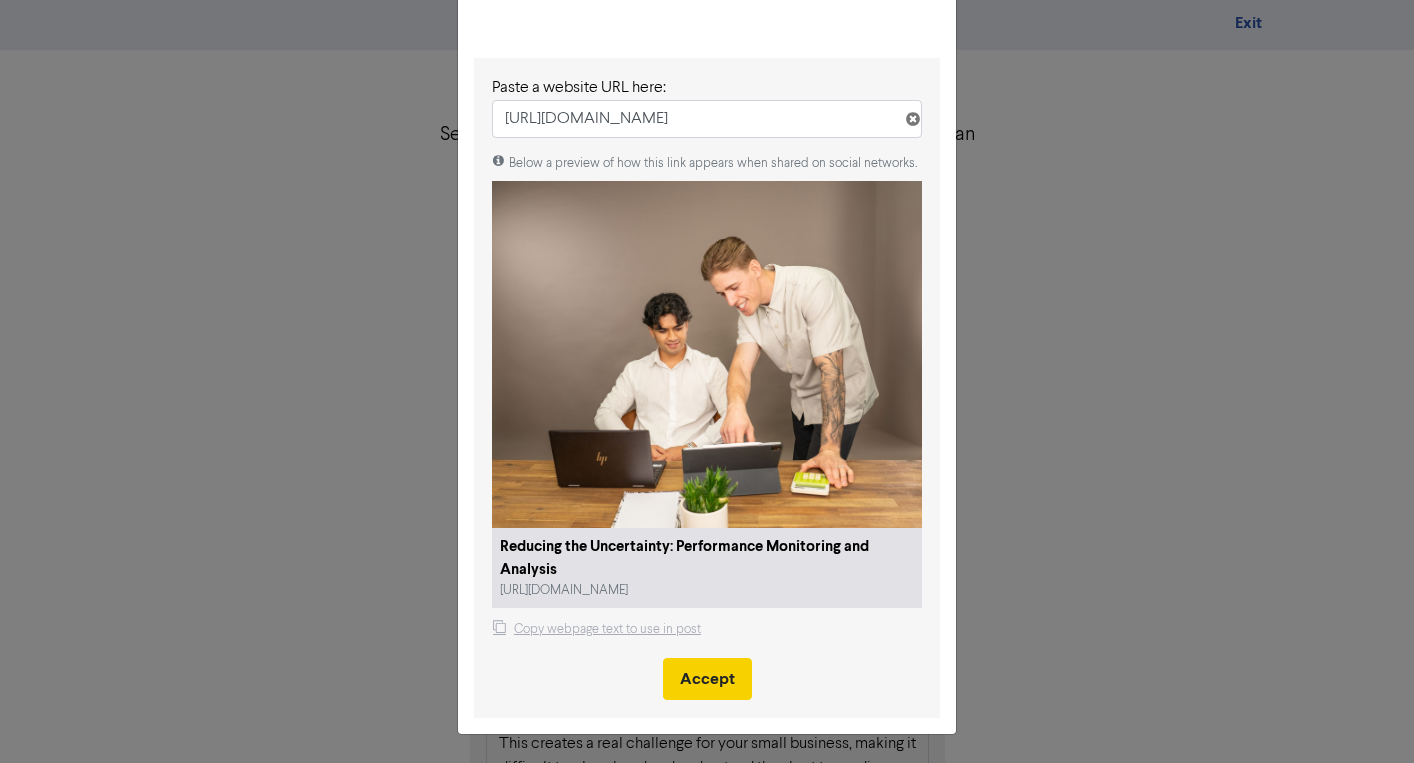 type on "x" 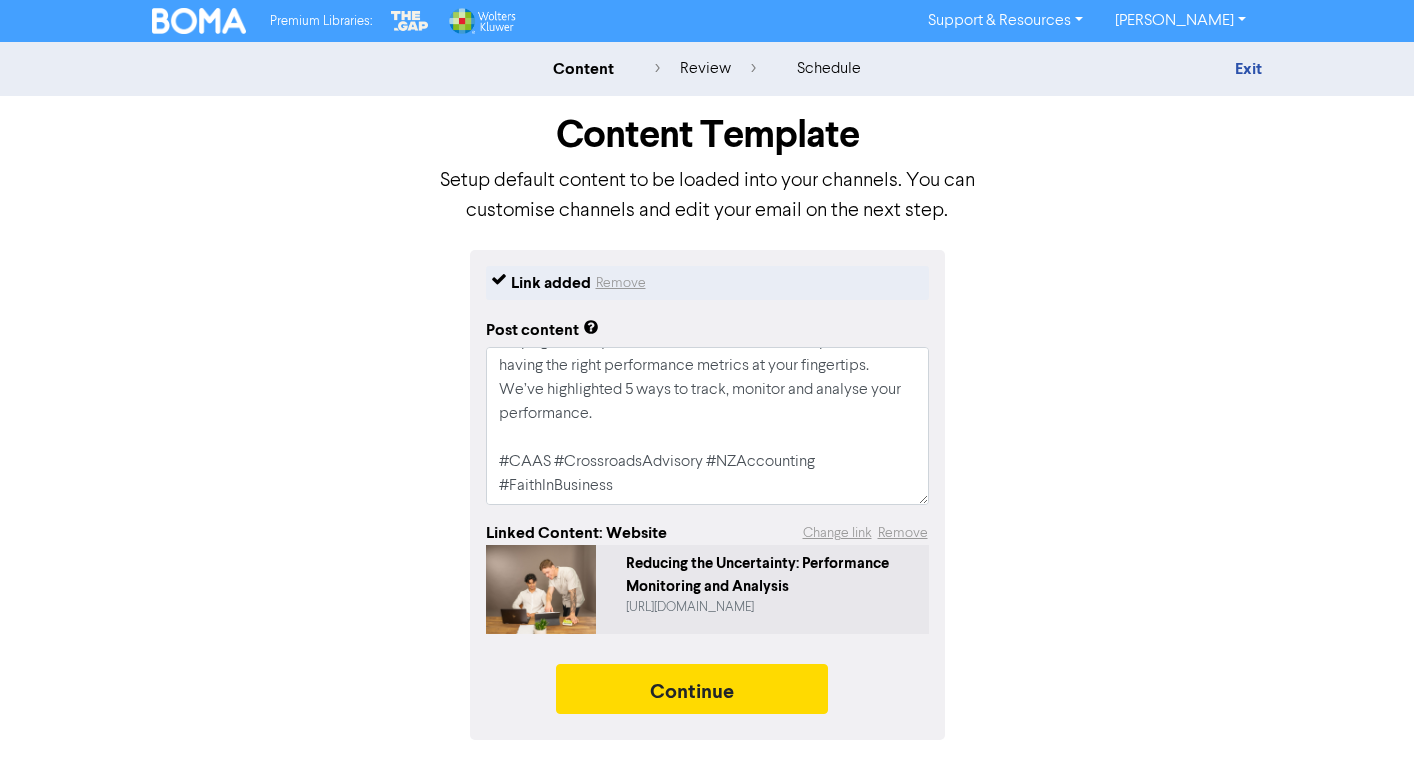 scroll, scrollTop: 0, scrollLeft: 0, axis: both 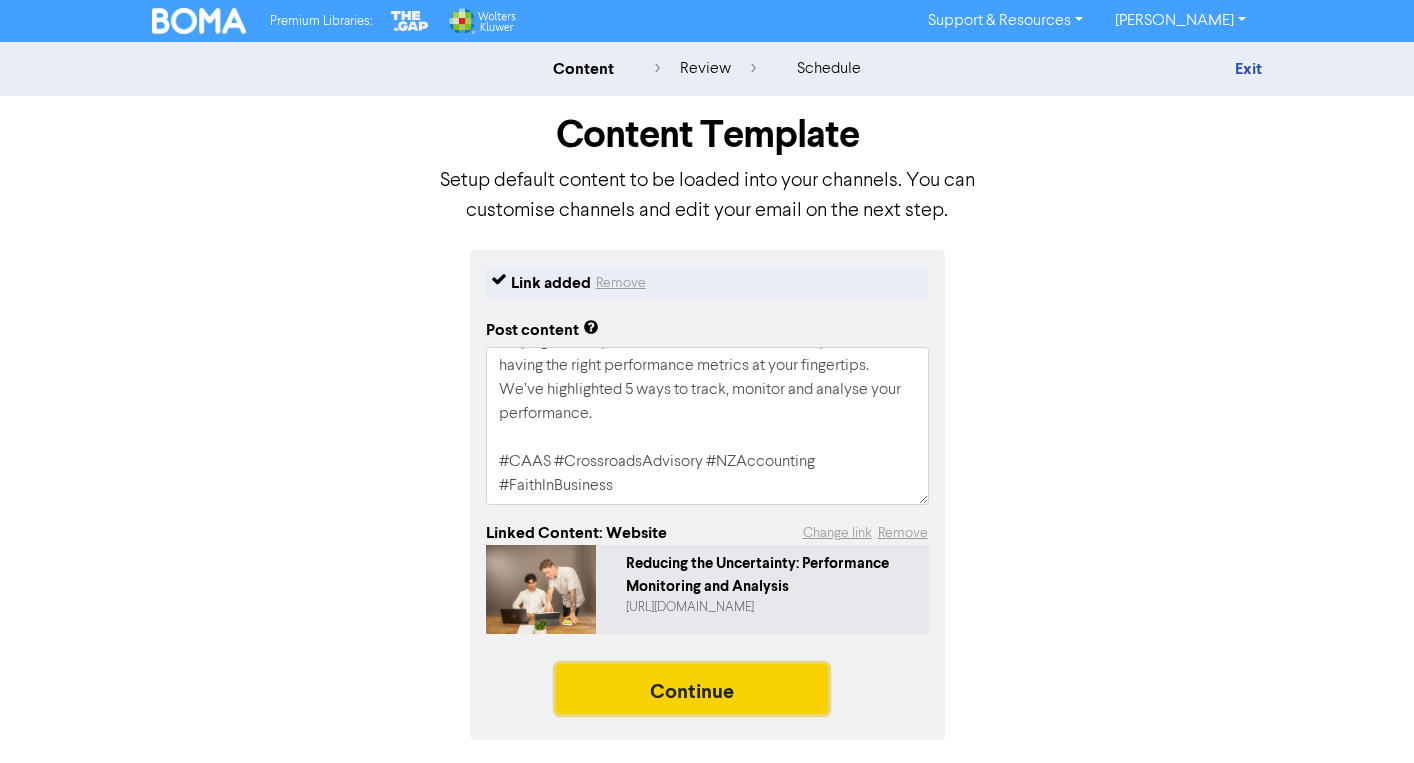 click on "Continue" at bounding box center [692, 689] 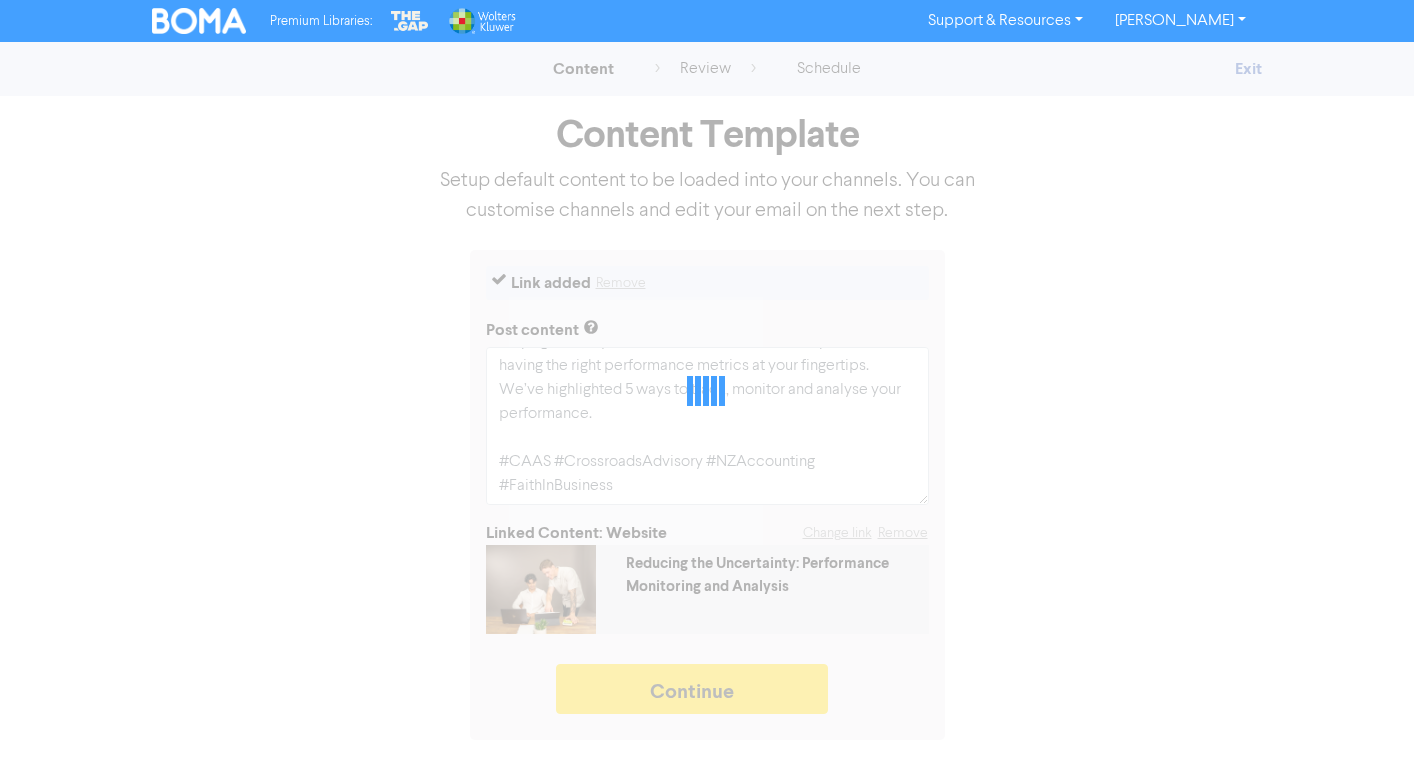 type on "x" 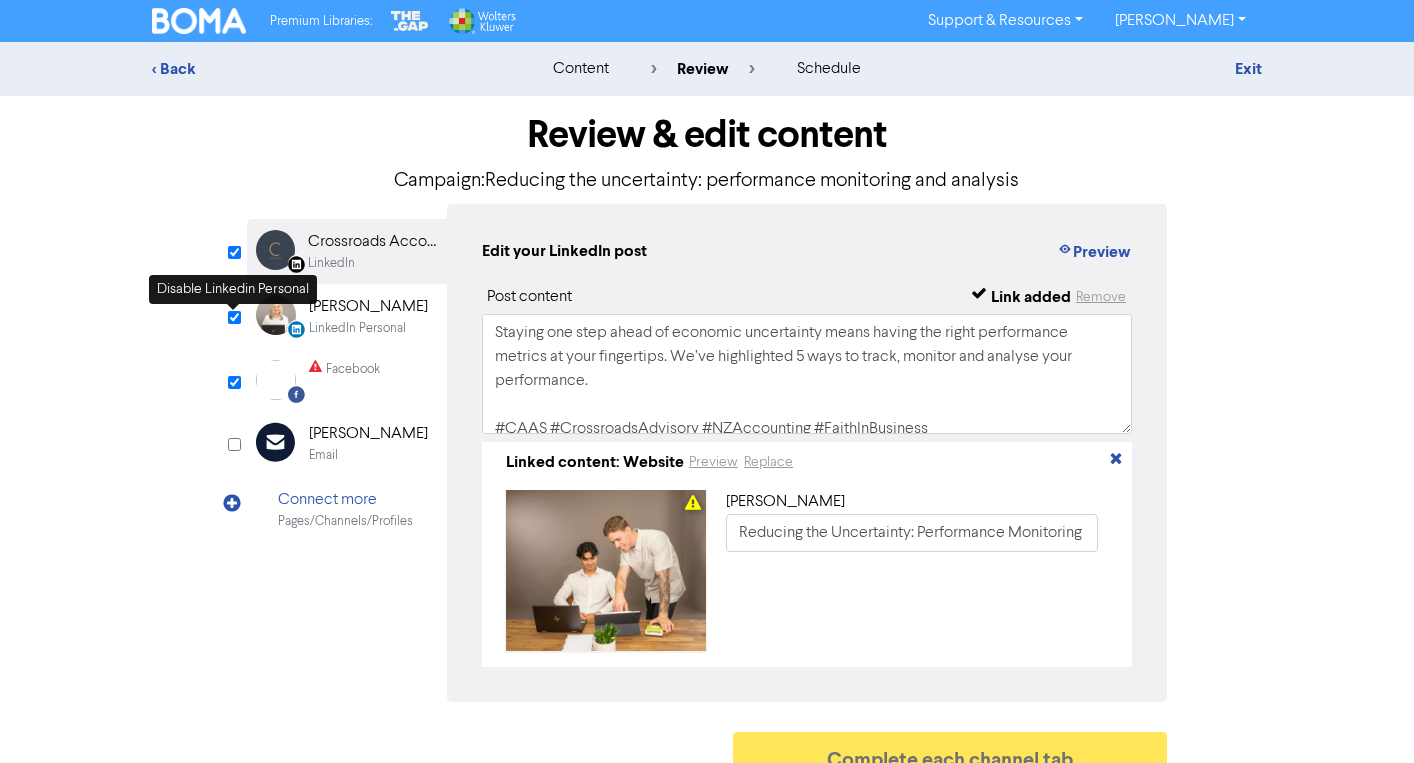 click at bounding box center [234, 317] 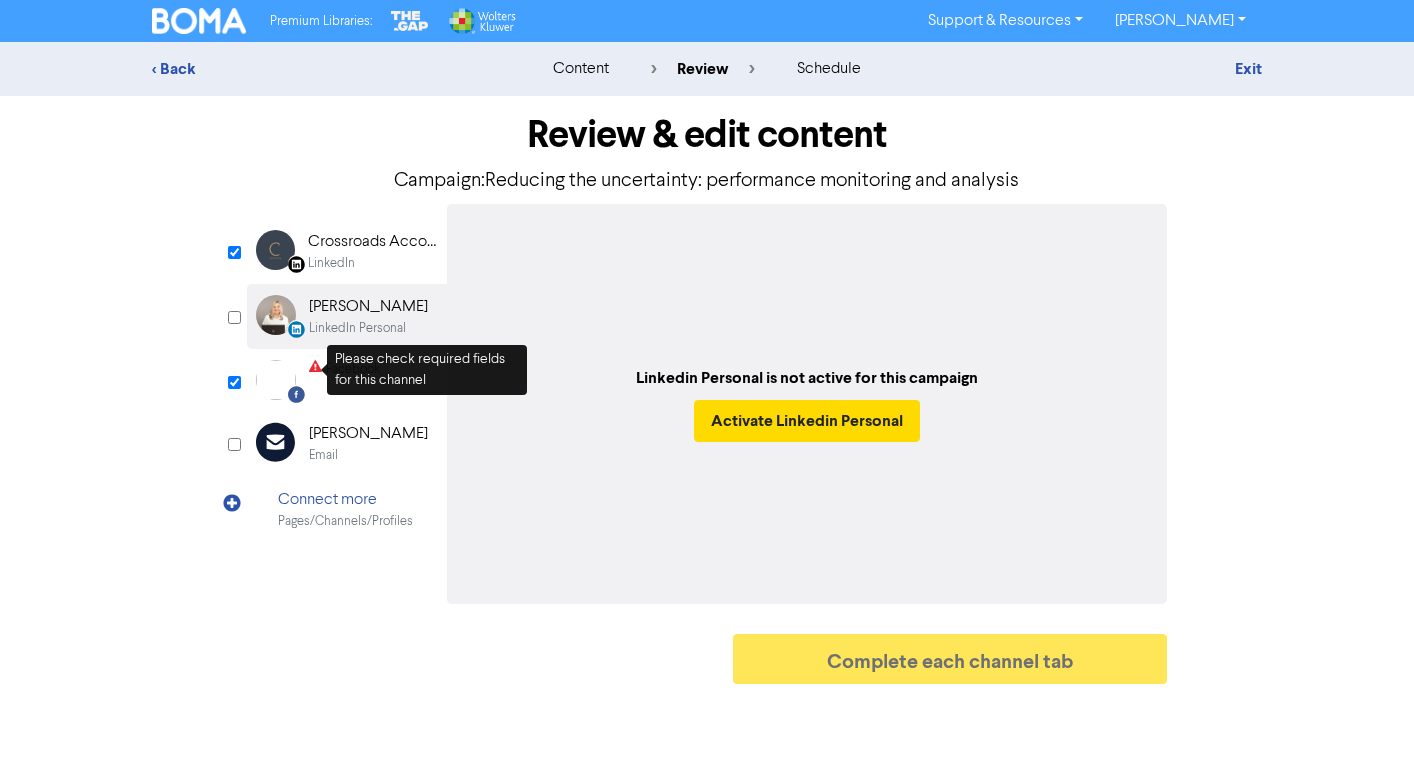 click at bounding box center (315, 369) 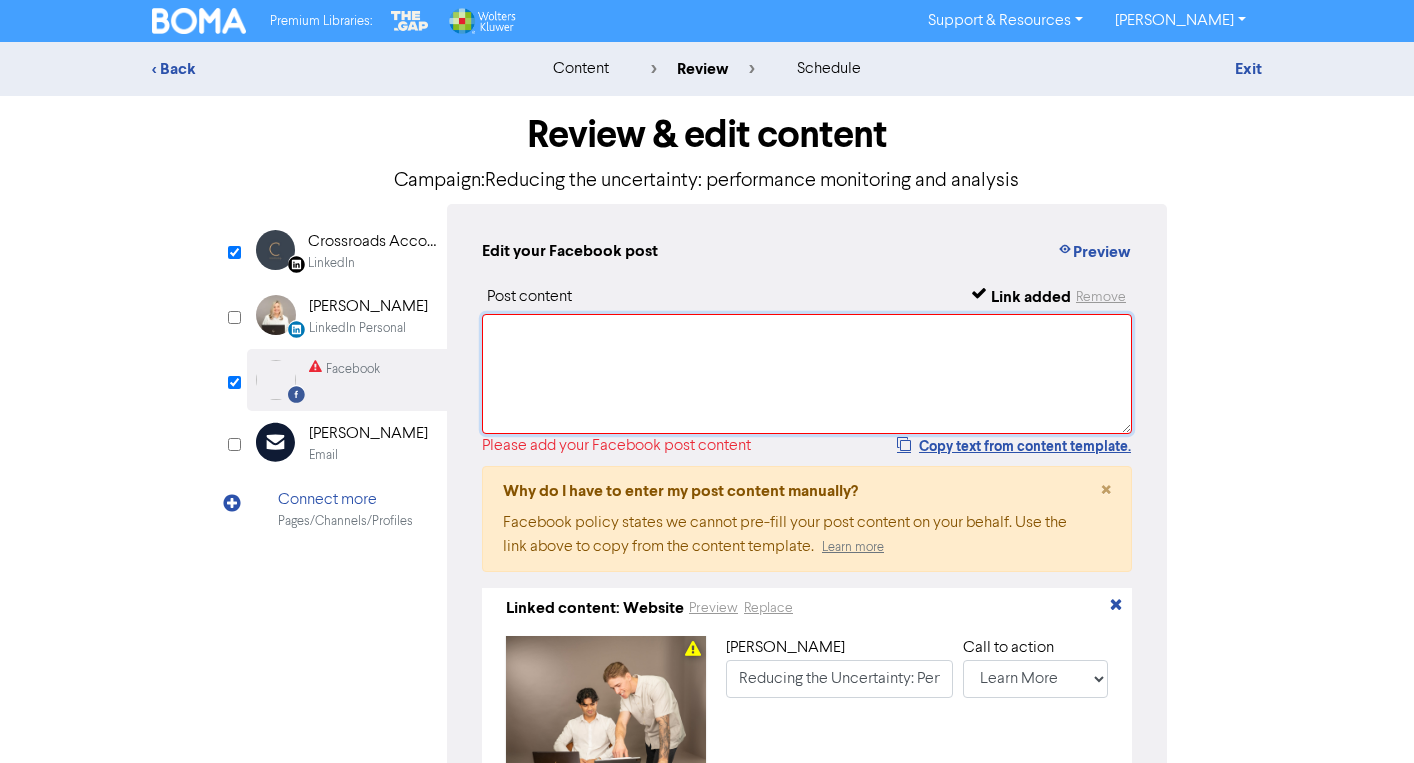 click at bounding box center [807, 374] 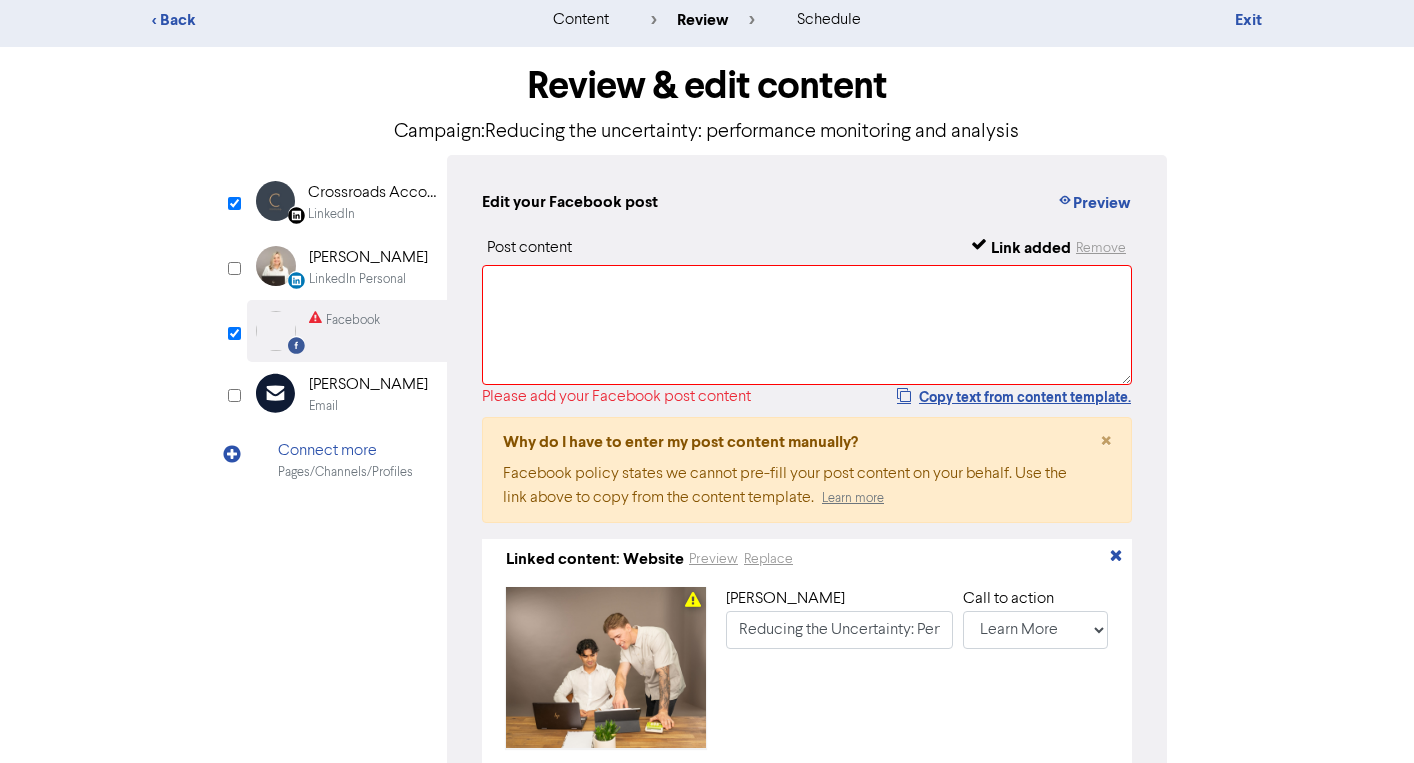 click on "LinkedIn Page
Created with Sketch.
Crossroads Accounting & Advisory Services Ltd LinkedIn" at bounding box center [347, 202] 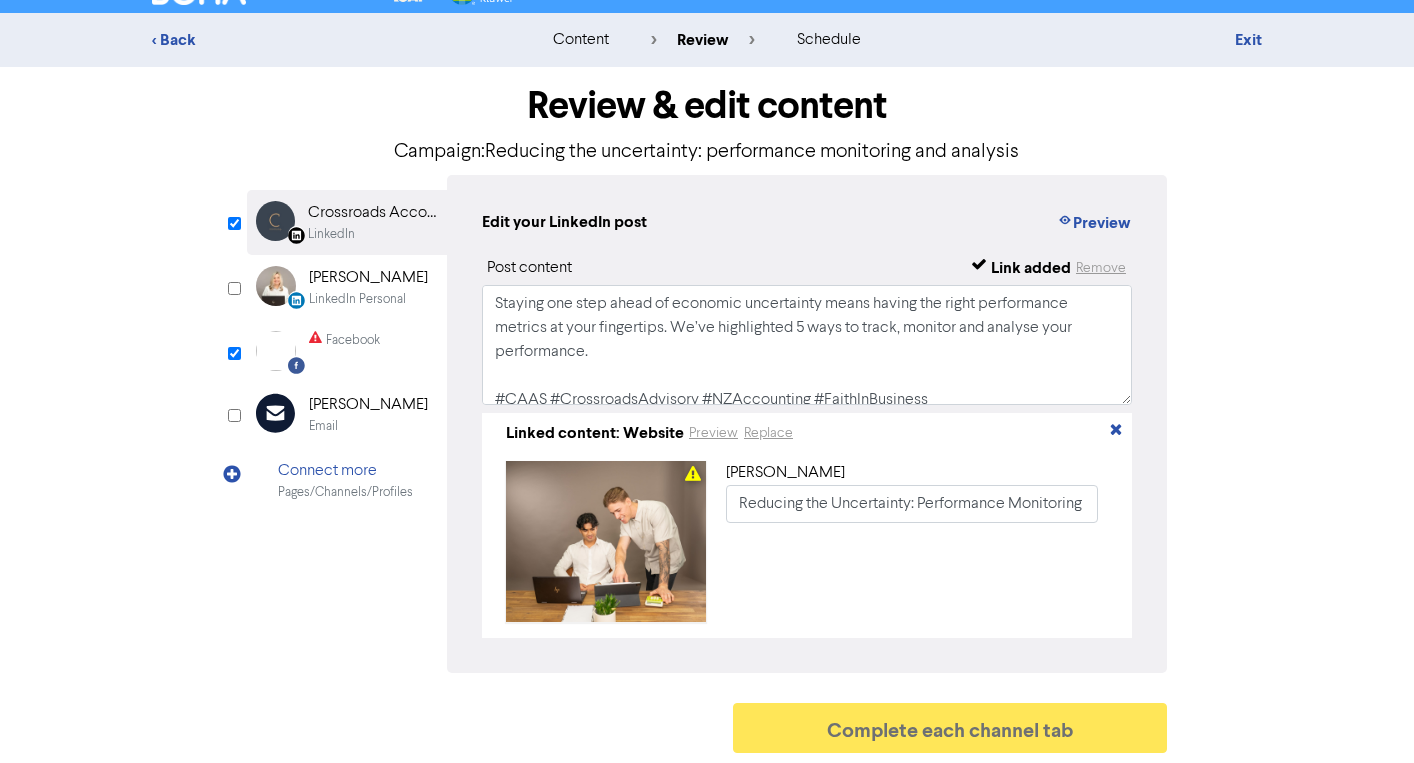 scroll, scrollTop: 37, scrollLeft: 0, axis: vertical 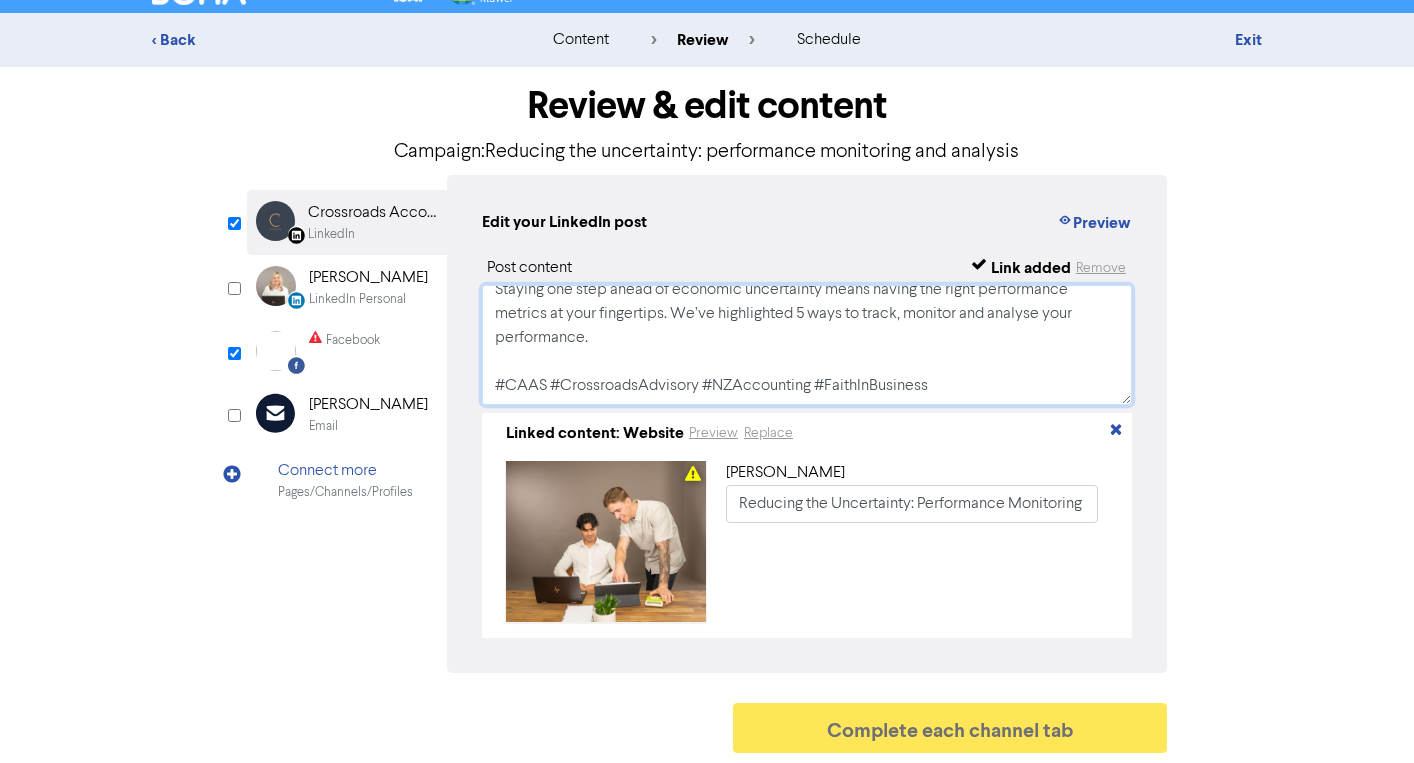 drag, startPoint x: 542, startPoint y: 296, endPoint x: 1021, endPoint y: 403, distance: 490.80545 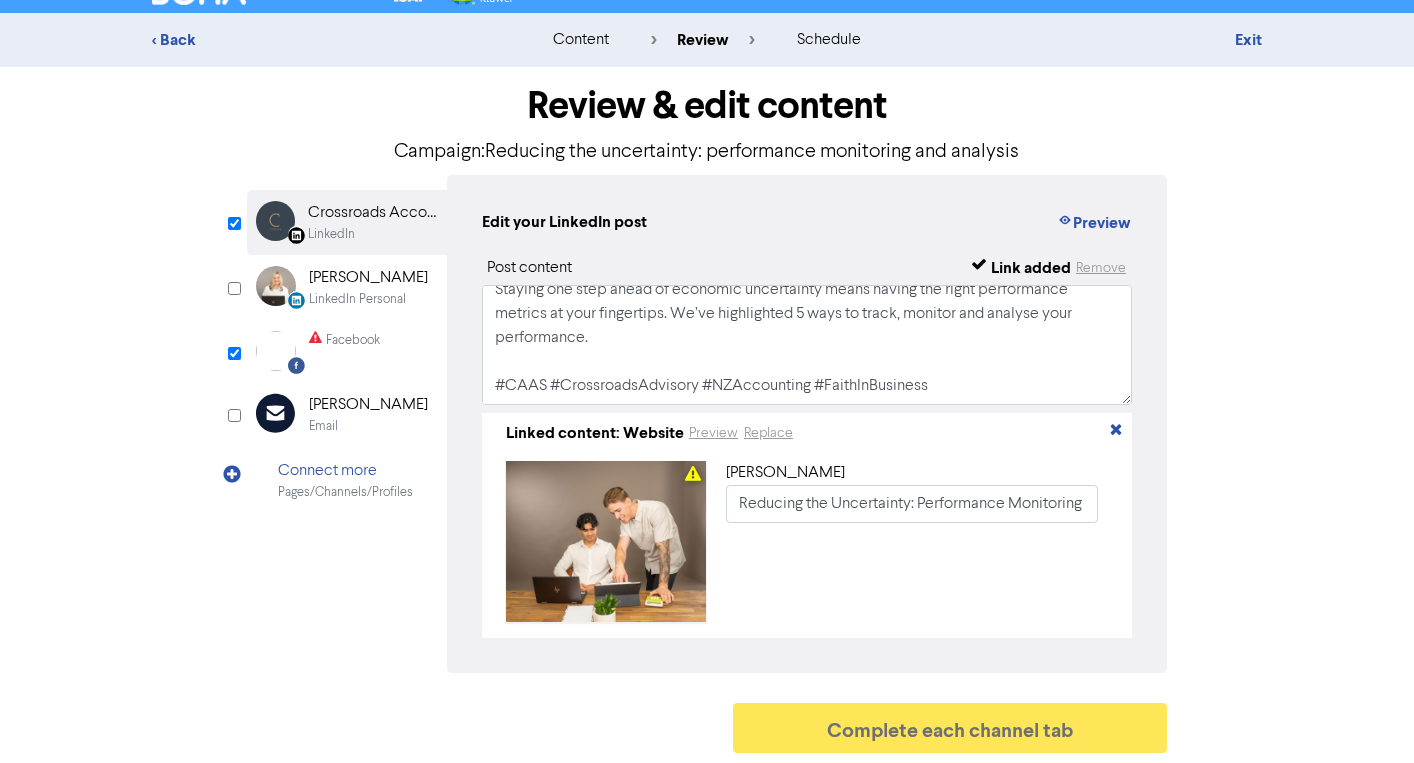 click on "Facebook
Created with Sketch.
Facebook" at bounding box center (347, 351) 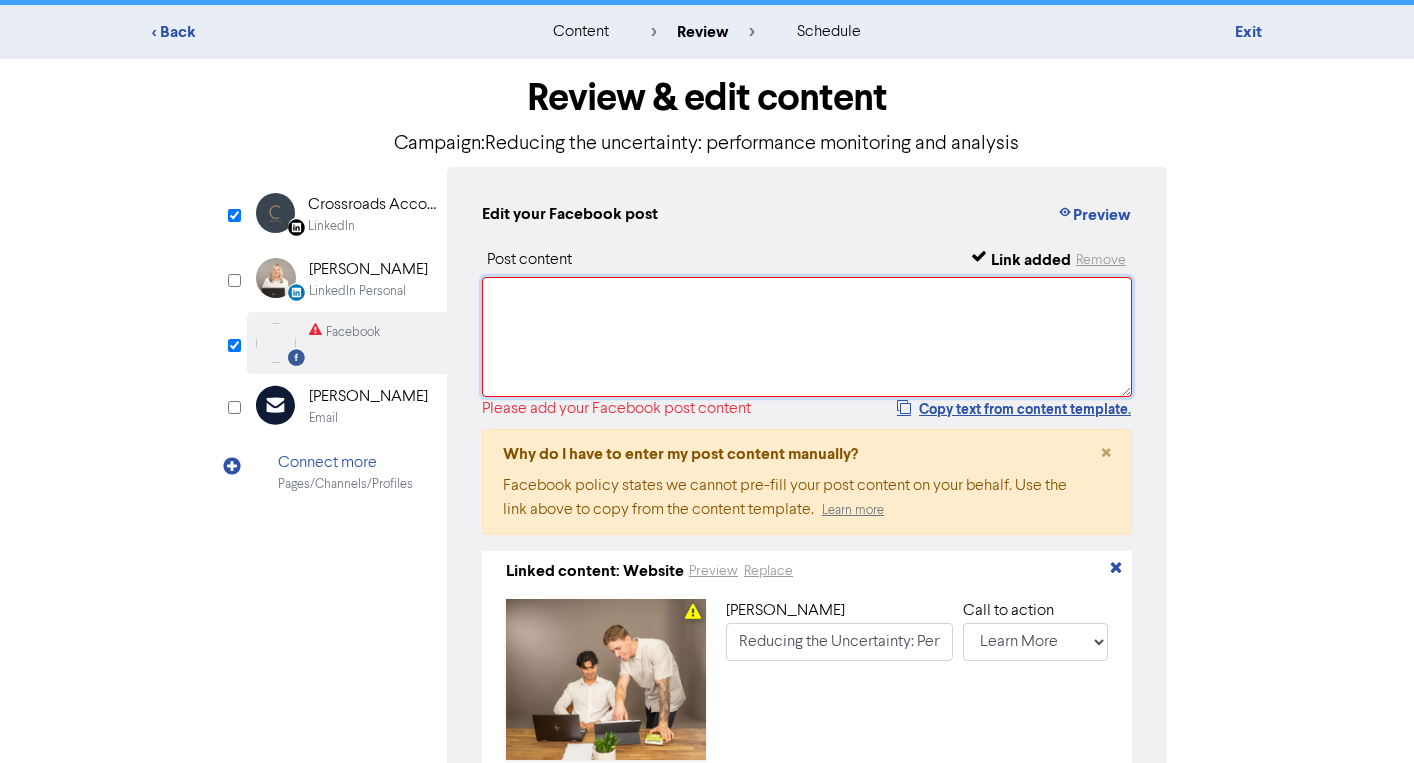 click at bounding box center [807, 337] 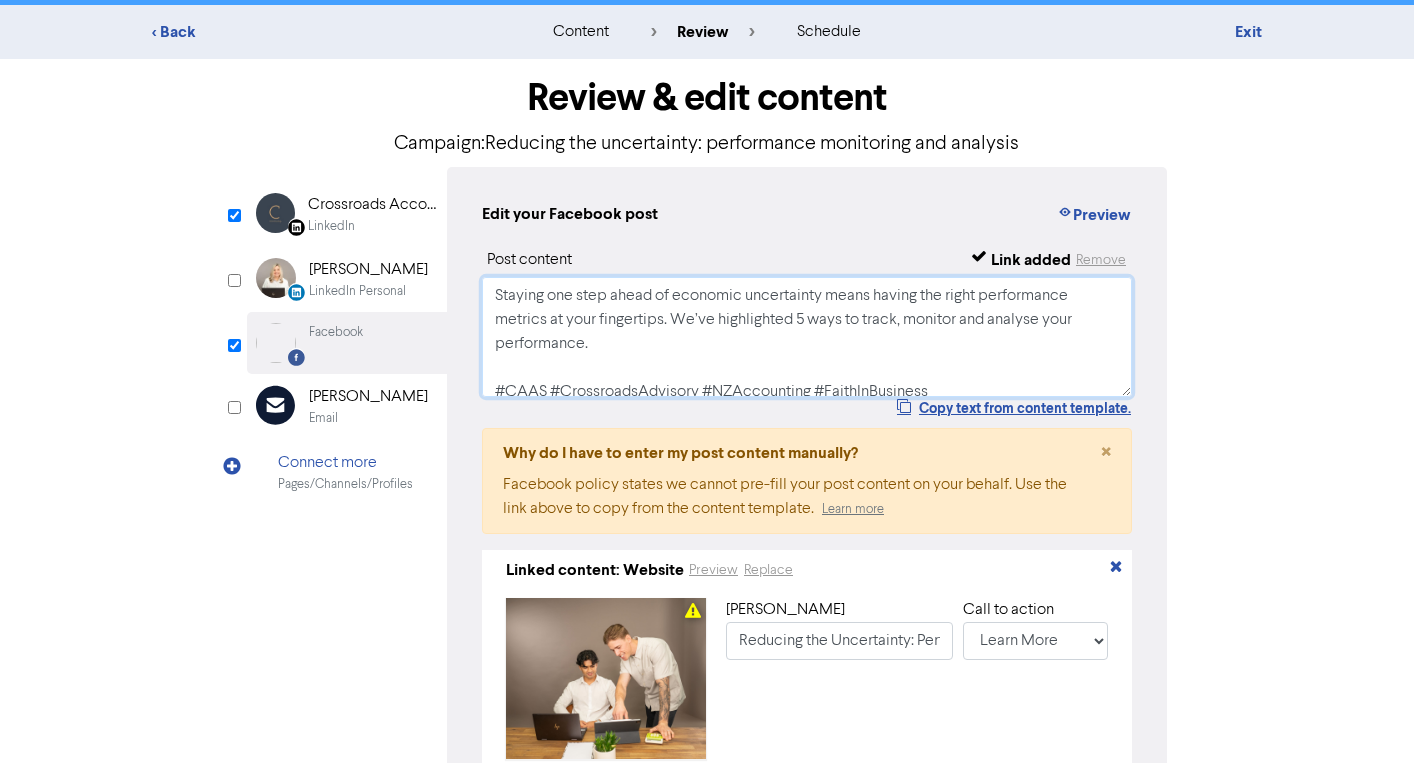 scroll, scrollTop: 14, scrollLeft: 0, axis: vertical 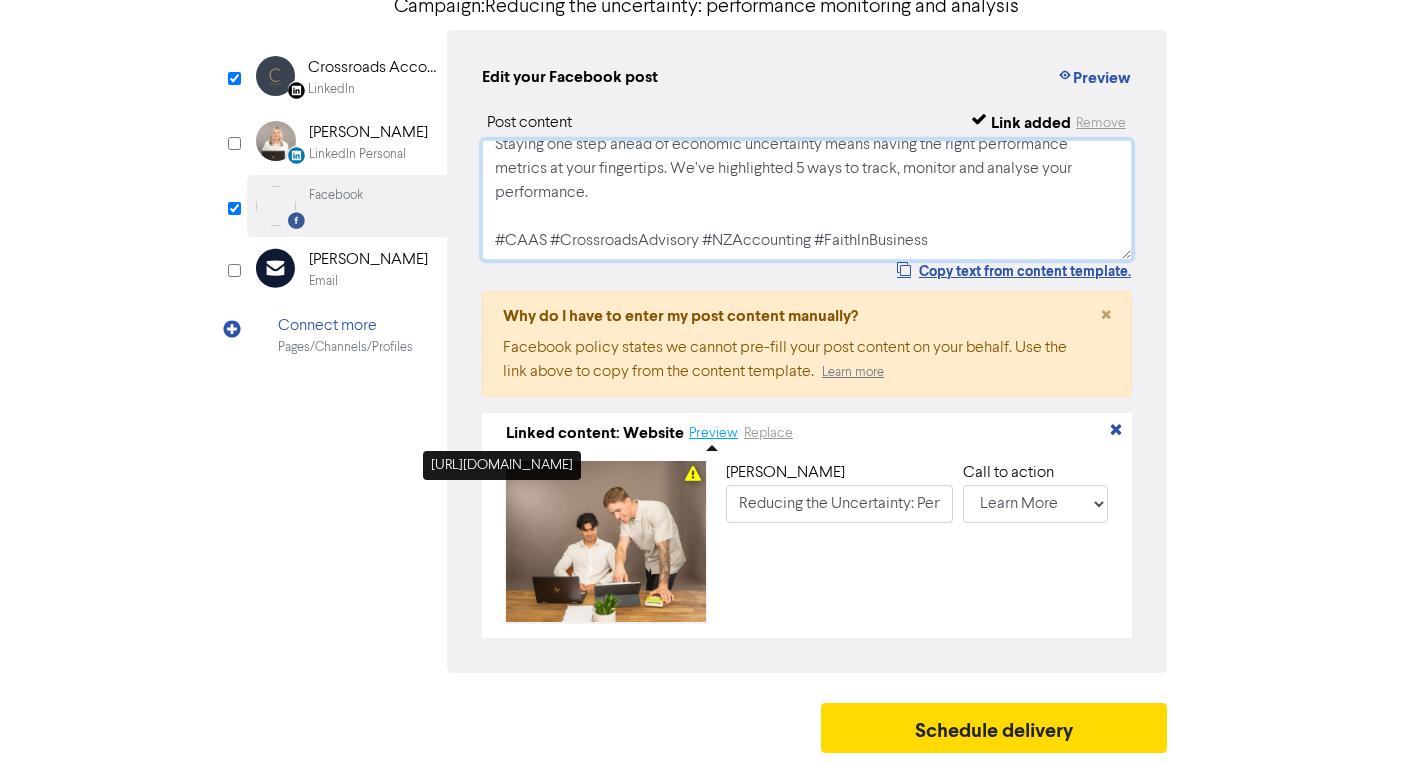 type on "Staying one step ahead of economic uncertainty means having the right performance metrics at your fingertips. We’ve highlighted 5 ways to track, monitor and analyse your performance.
#CAAS #CrossroadsAdvisory #NZAccounting #FaithInBusiness" 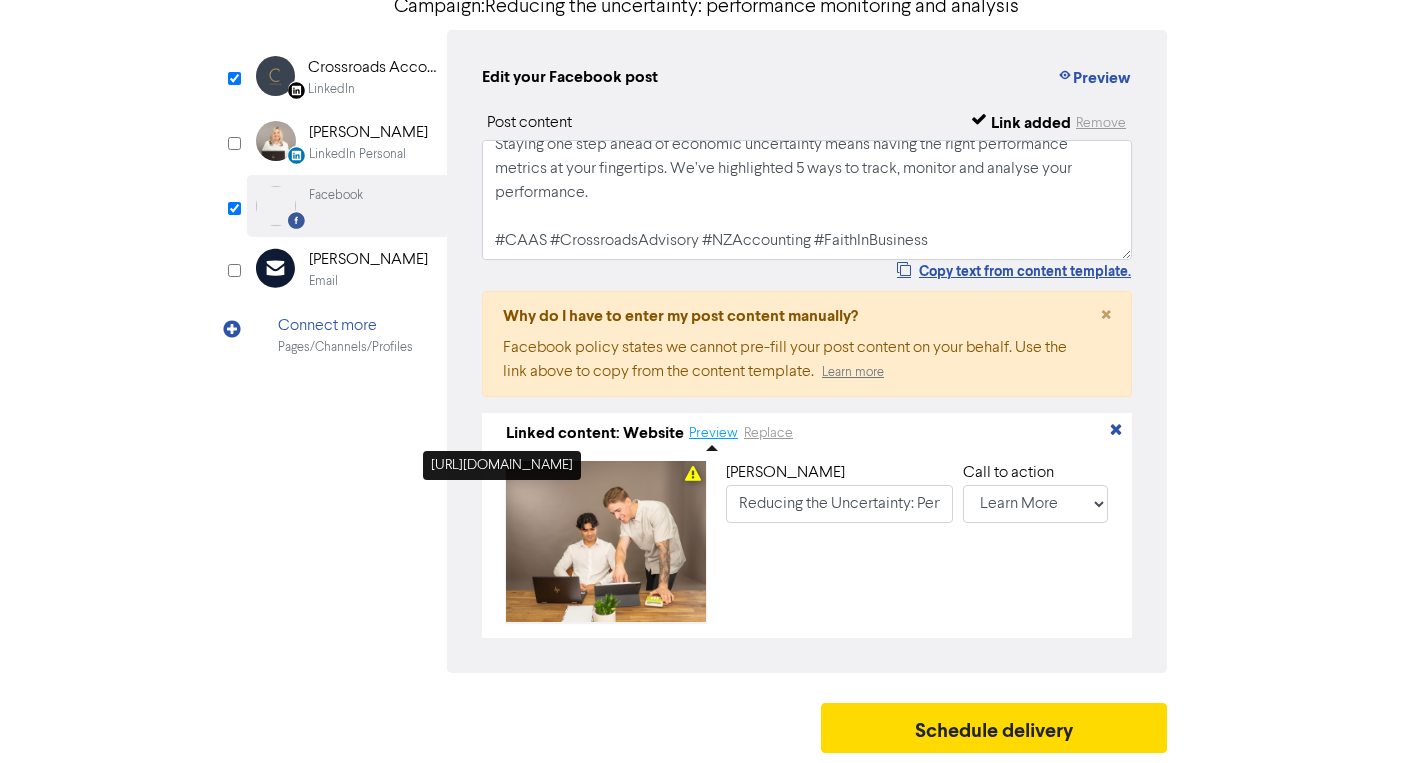 click on "Preview" at bounding box center (713, 433) 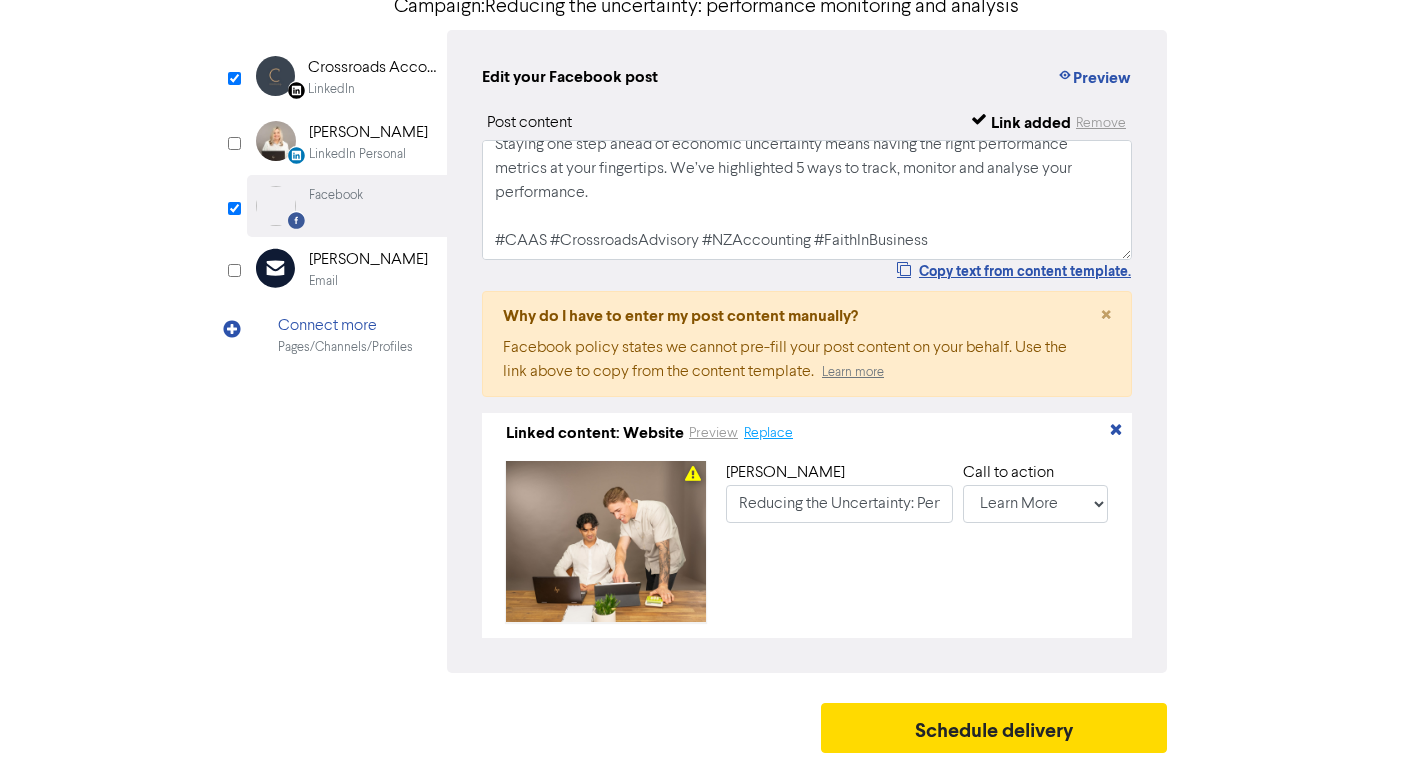 click on "Replace" at bounding box center (768, 433) 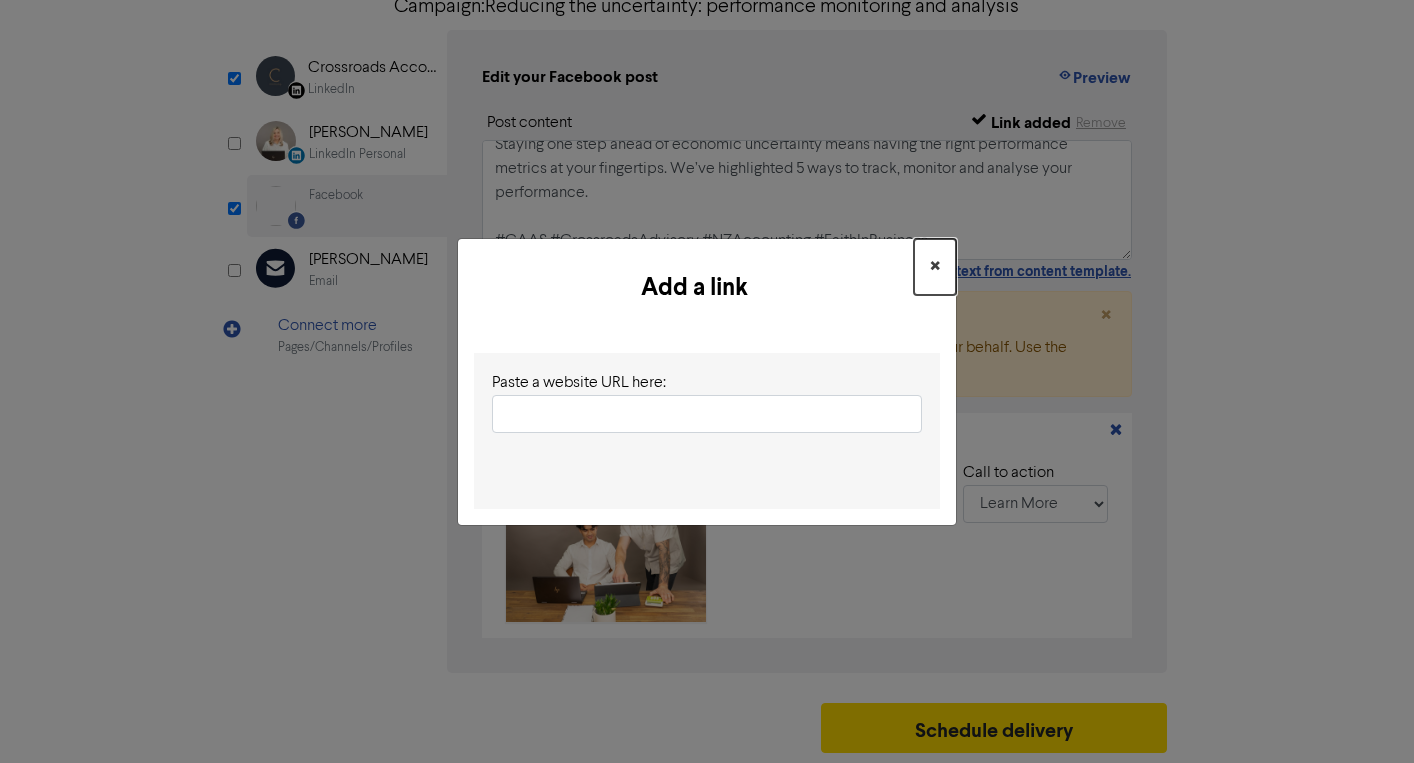 click on "×" at bounding box center [935, 267] 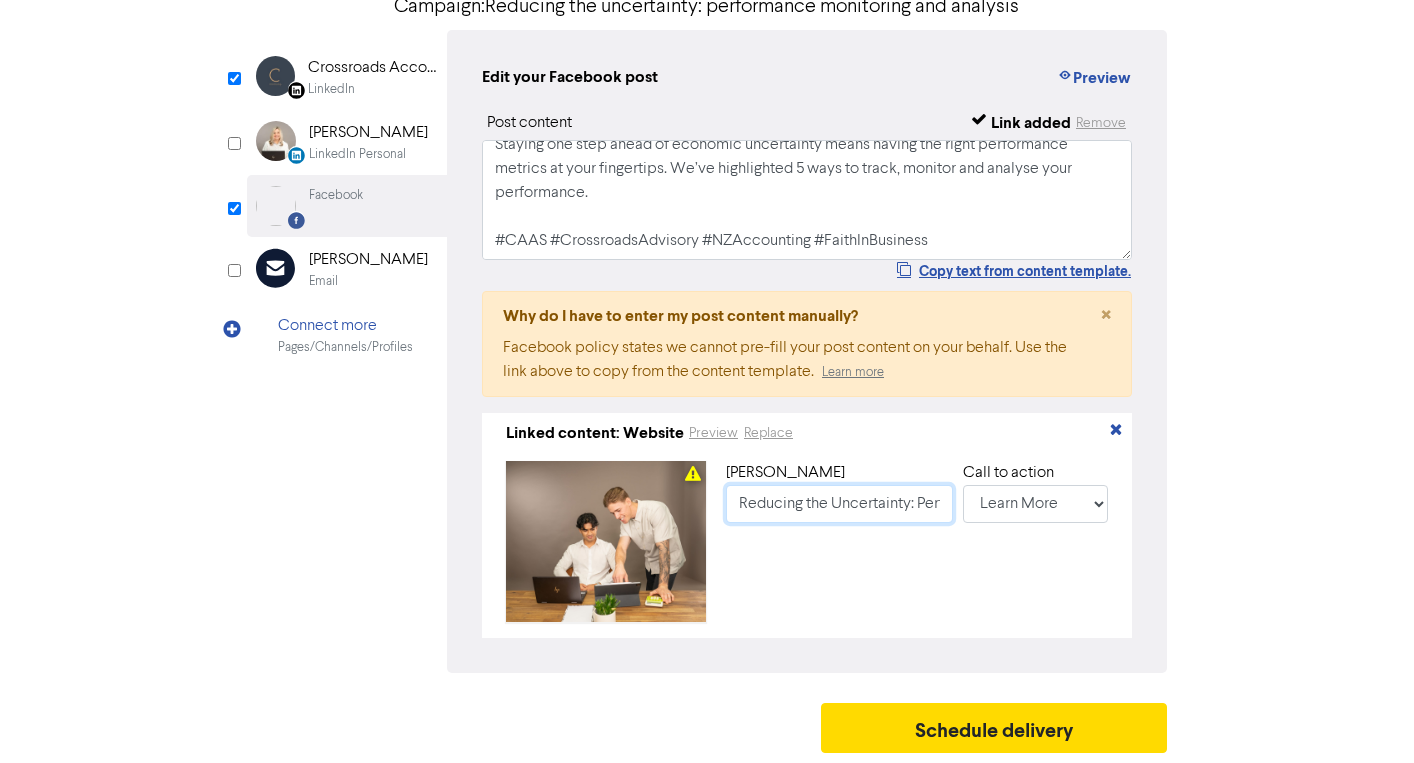 click on "Reducing the Uncertainty: Performance Monitoring and Analysis" at bounding box center (839, 504) 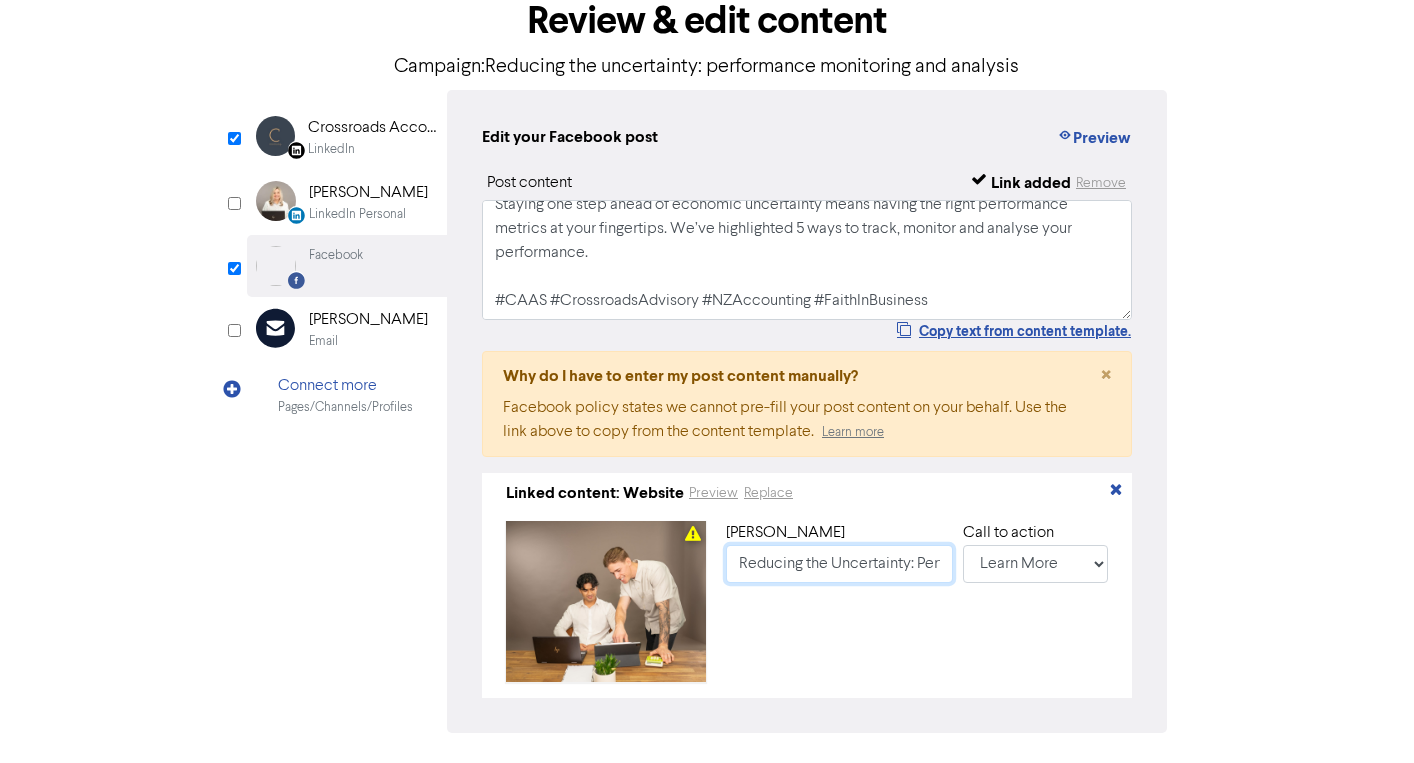 scroll, scrollTop: 113, scrollLeft: 0, axis: vertical 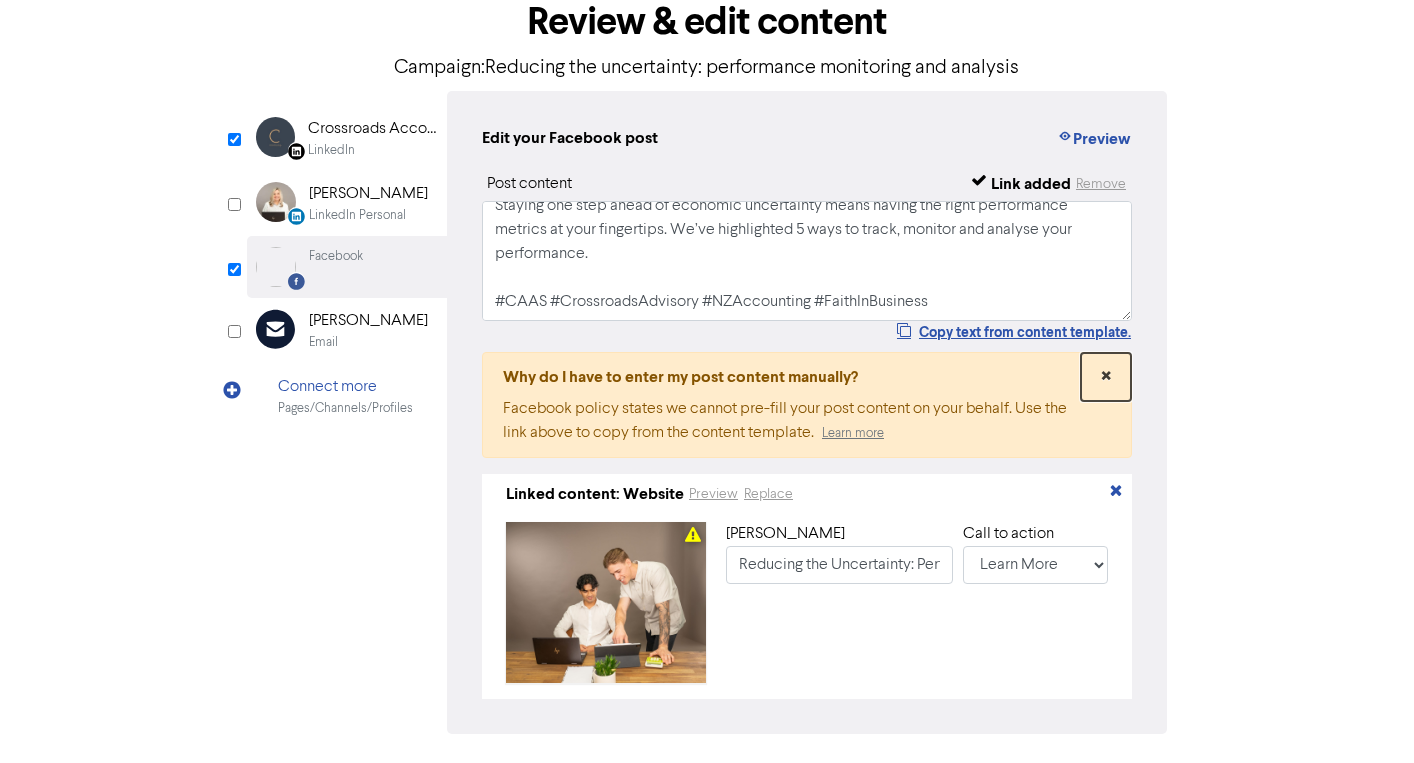 click on "×" at bounding box center [1106, 377] 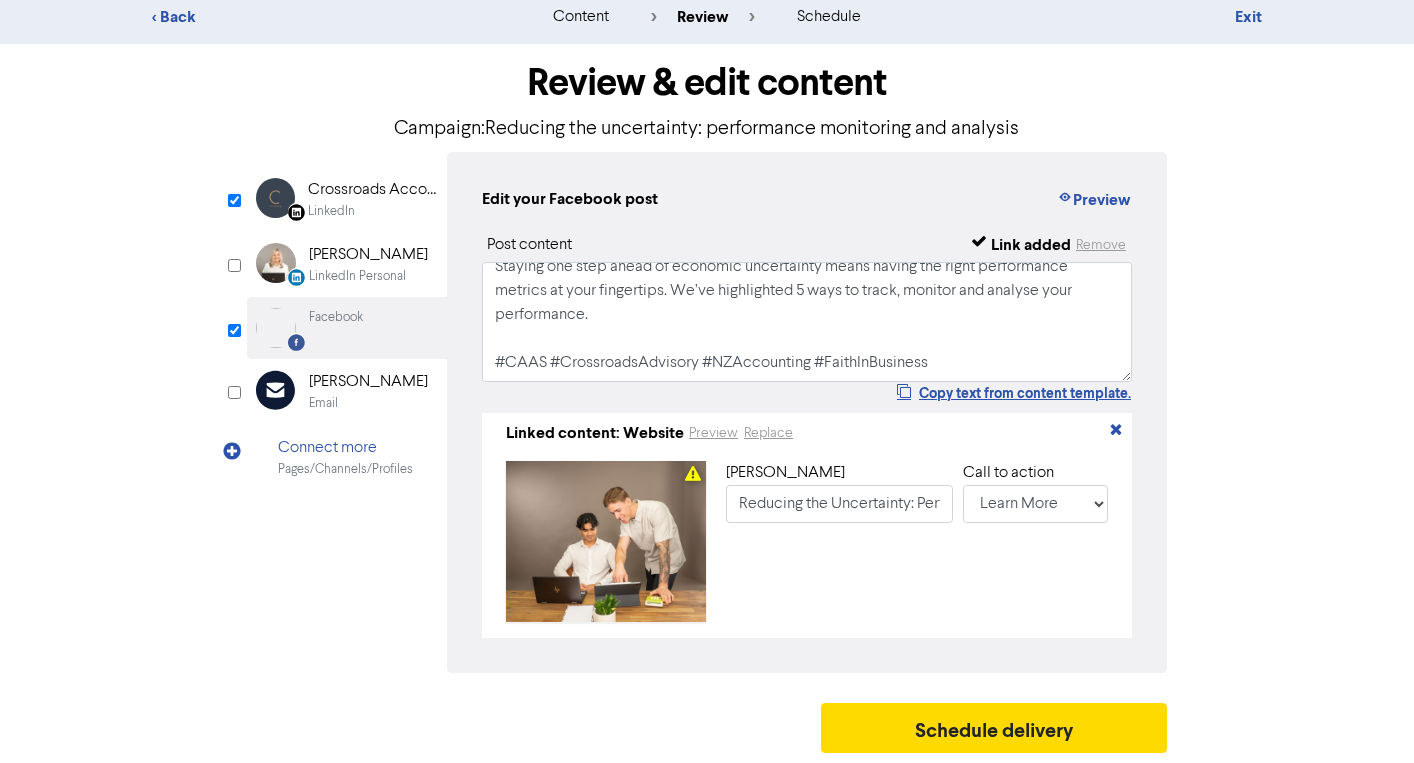 scroll, scrollTop: 60, scrollLeft: 0, axis: vertical 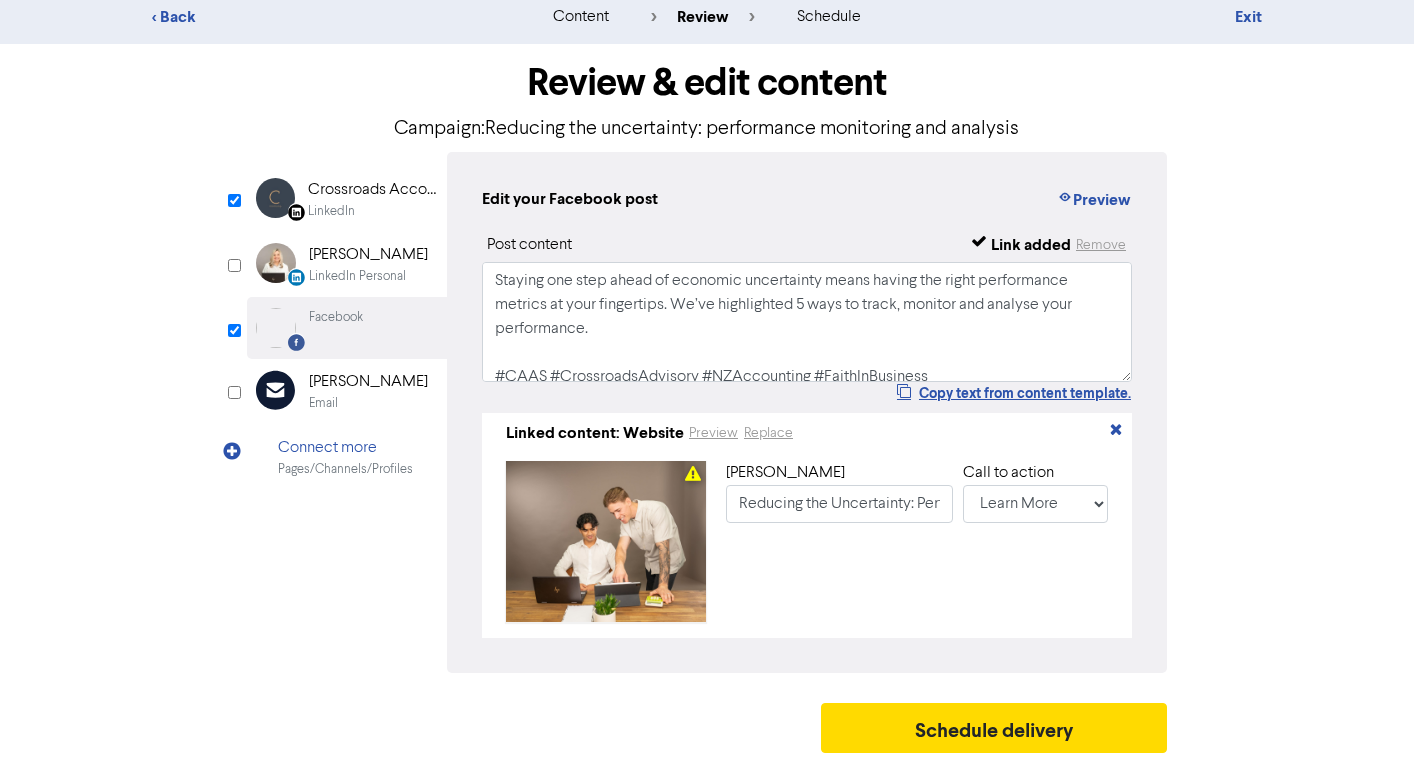 click on "Edit your Facebook post Preview Post content Link added Remove Staying one step ahead of economic uncertainty means having the right performance metrics at your fingertips. We’ve highlighted 5 ways to track, monitor and analyse your performance.
#CAAS #CrossroadsAdvisory #NZAccounting #FaithInBusiness  Copy text from content template. Linked content: Website Preview Replace [PERSON_NAME] Reducing the Uncertainty: Performance Monitoring and Analysis Call to action No Button Shop Now Apply Now Book Now Buy Now Contact Us Download Learn More Send Message Request Time See Menu Sign Up Watch More Watch Video Use App Play Game" at bounding box center [807, 412] 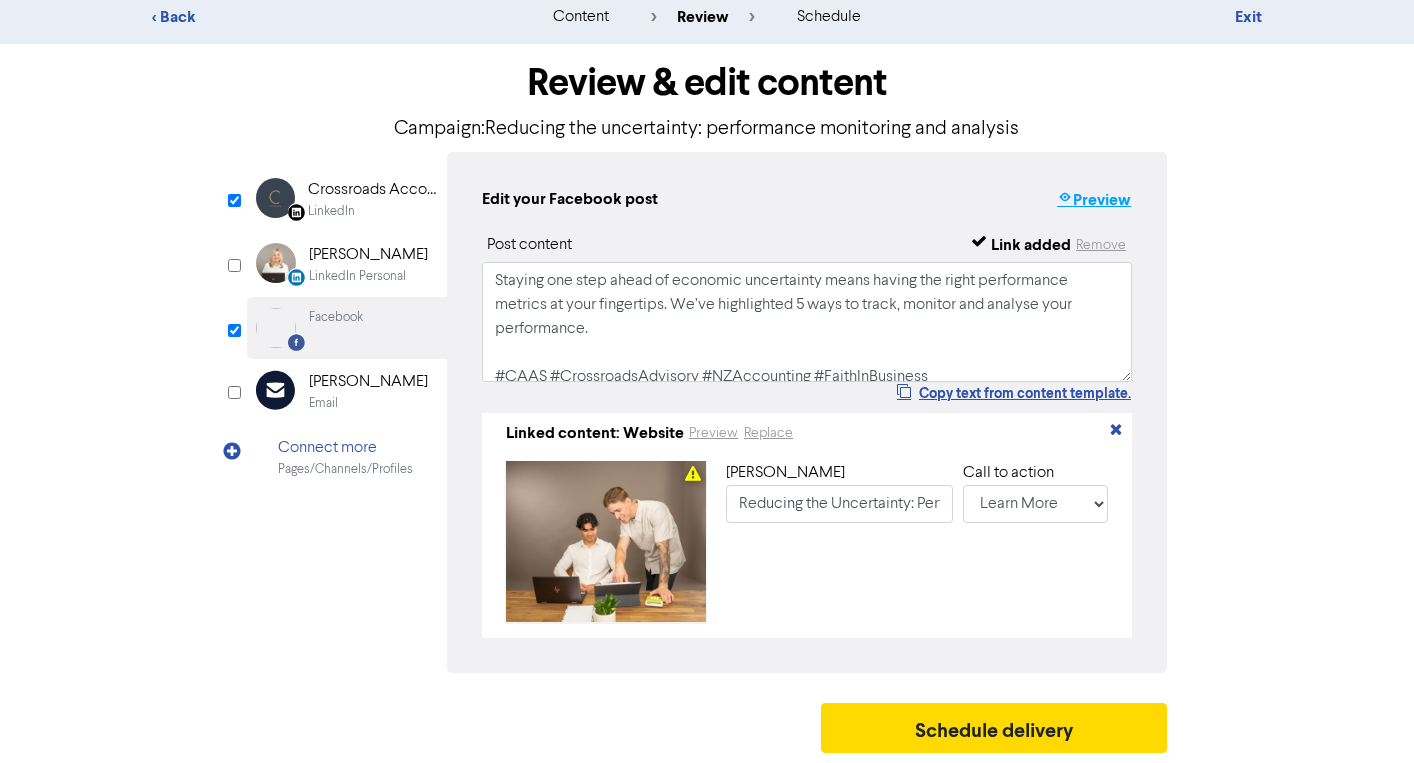click on "Preview" at bounding box center [1094, 200] 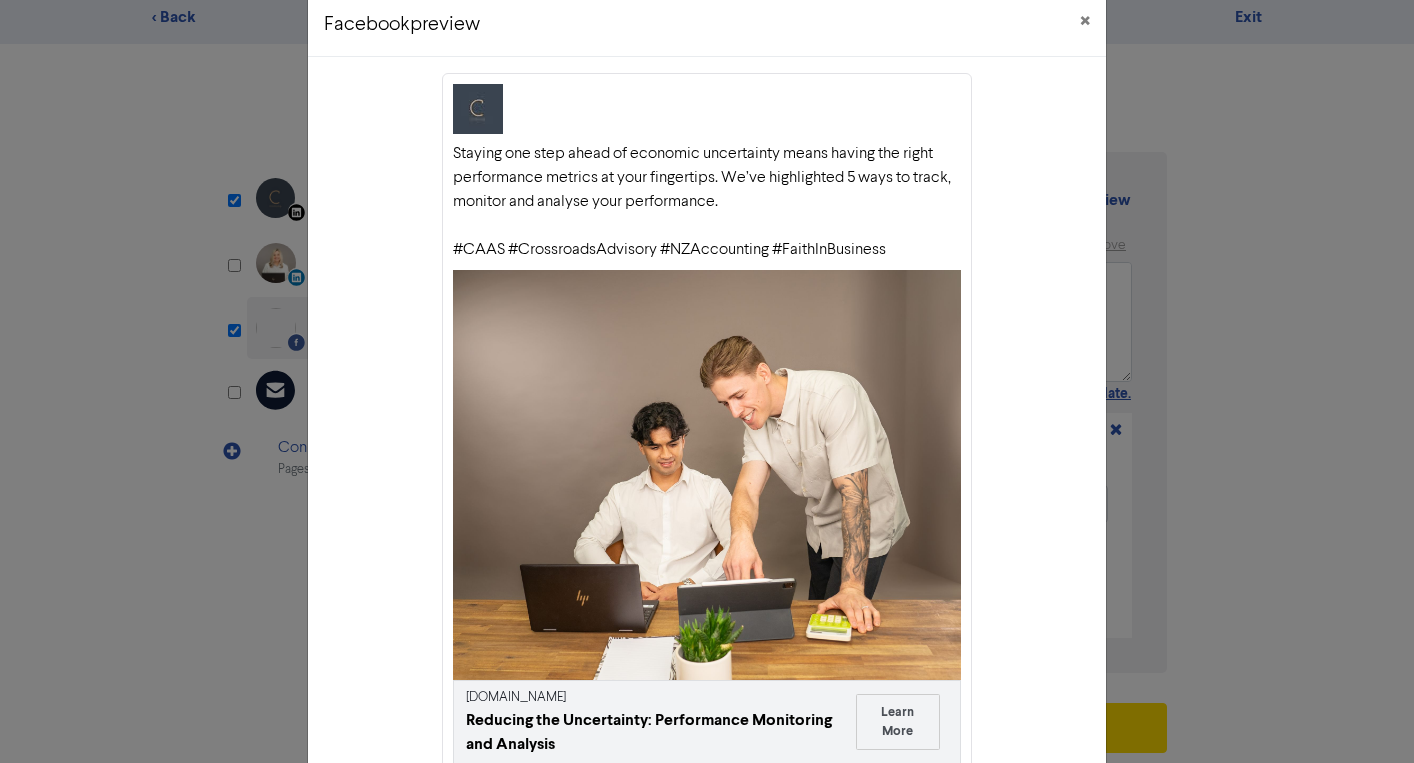 scroll, scrollTop: 15, scrollLeft: 0, axis: vertical 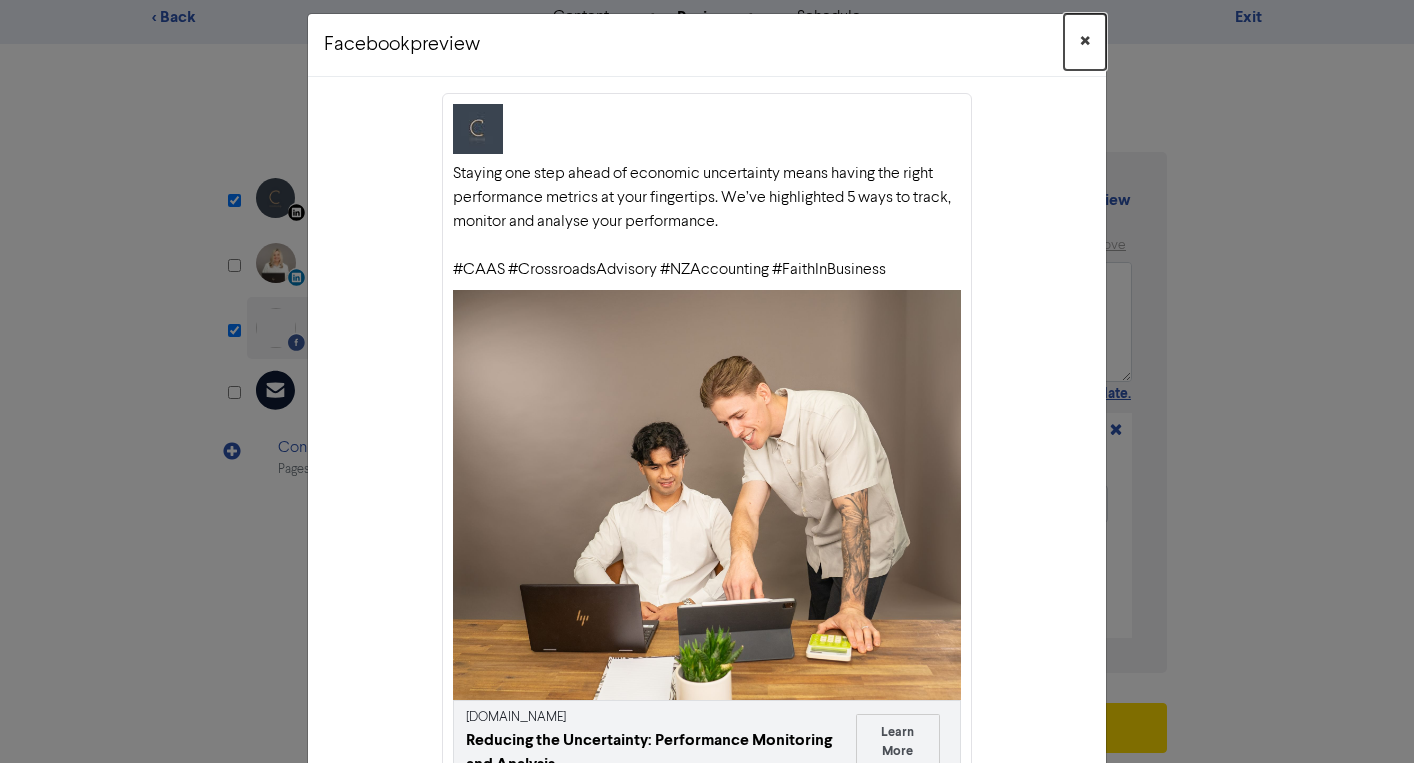 click on "×" at bounding box center [1085, 42] 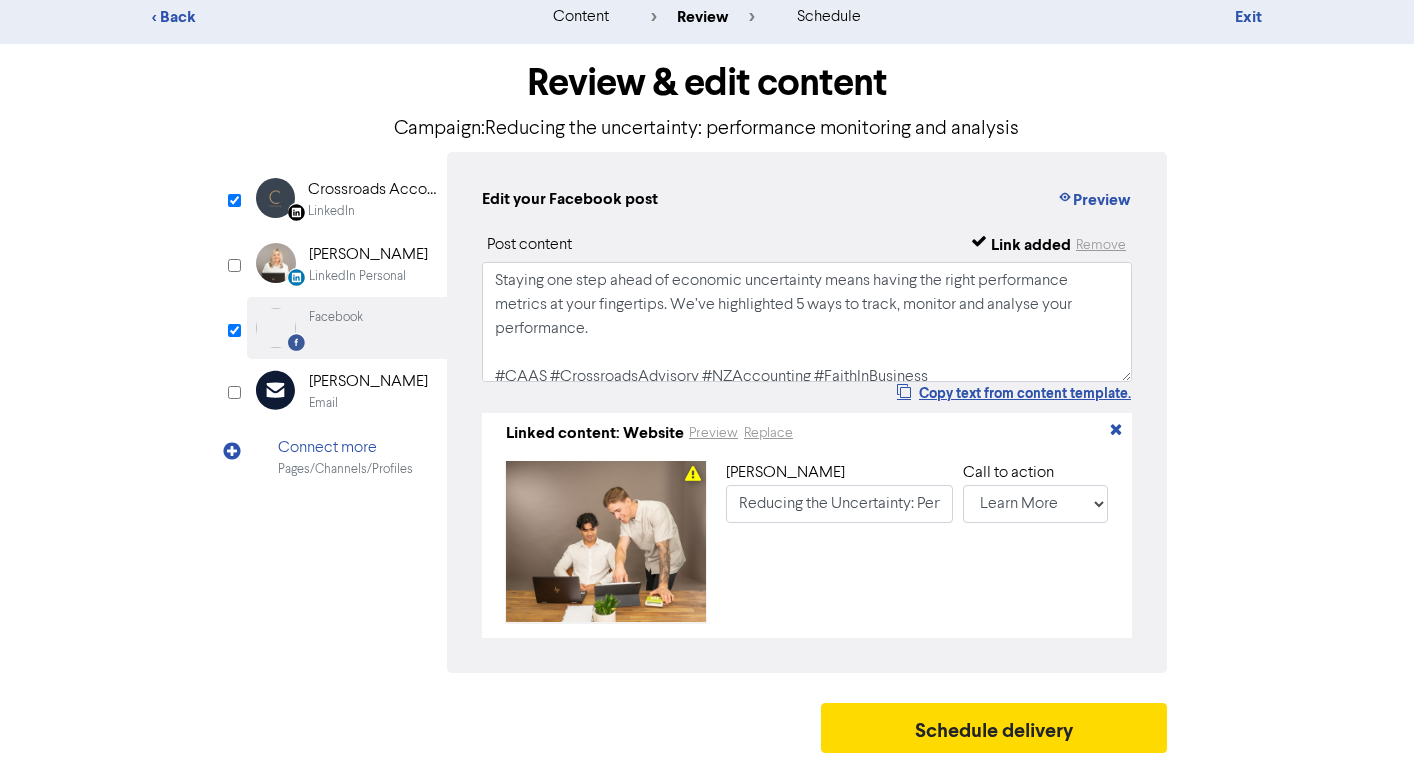 click on "Crossroads Accounting & Advisory Services Ltd" at bounding box center [372, 190] 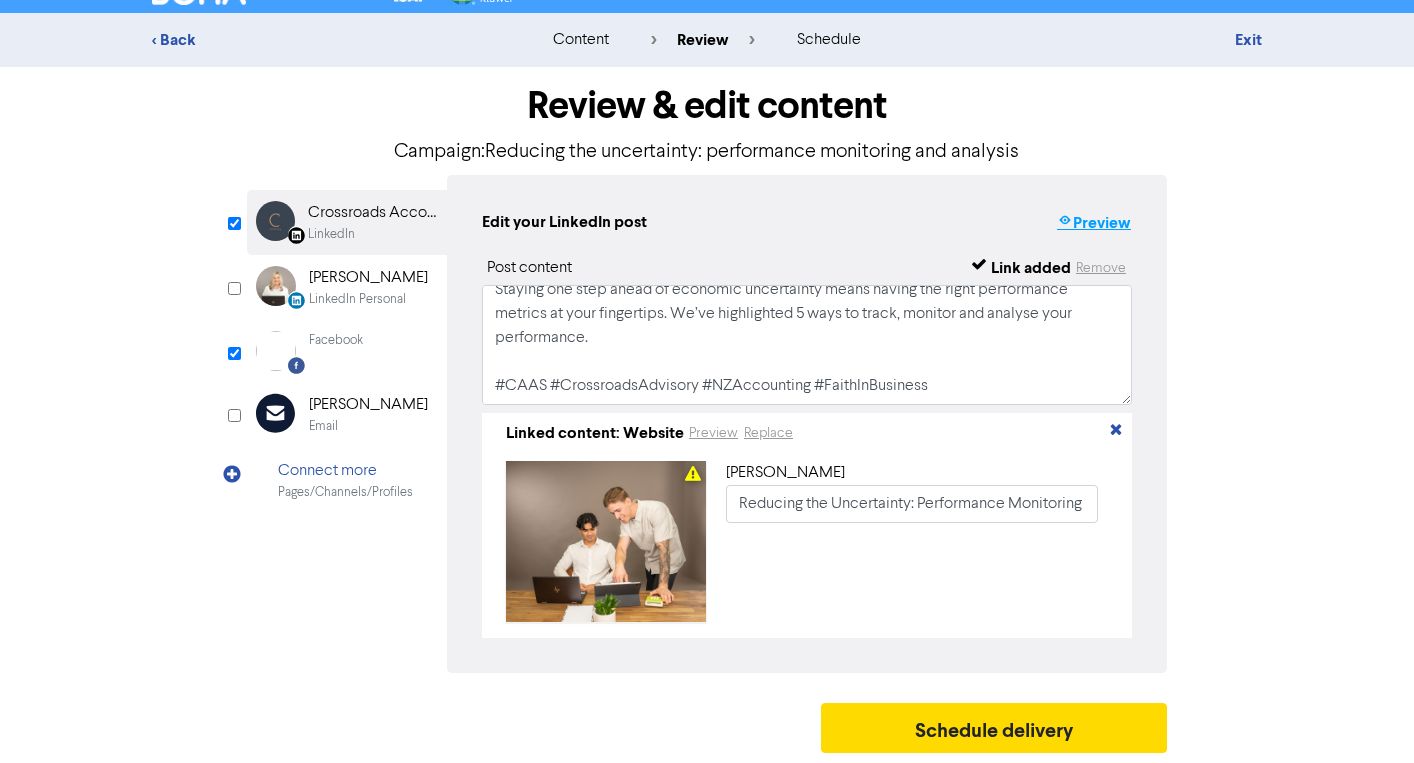 click on "Preview" at bounding box center (1094, 223) 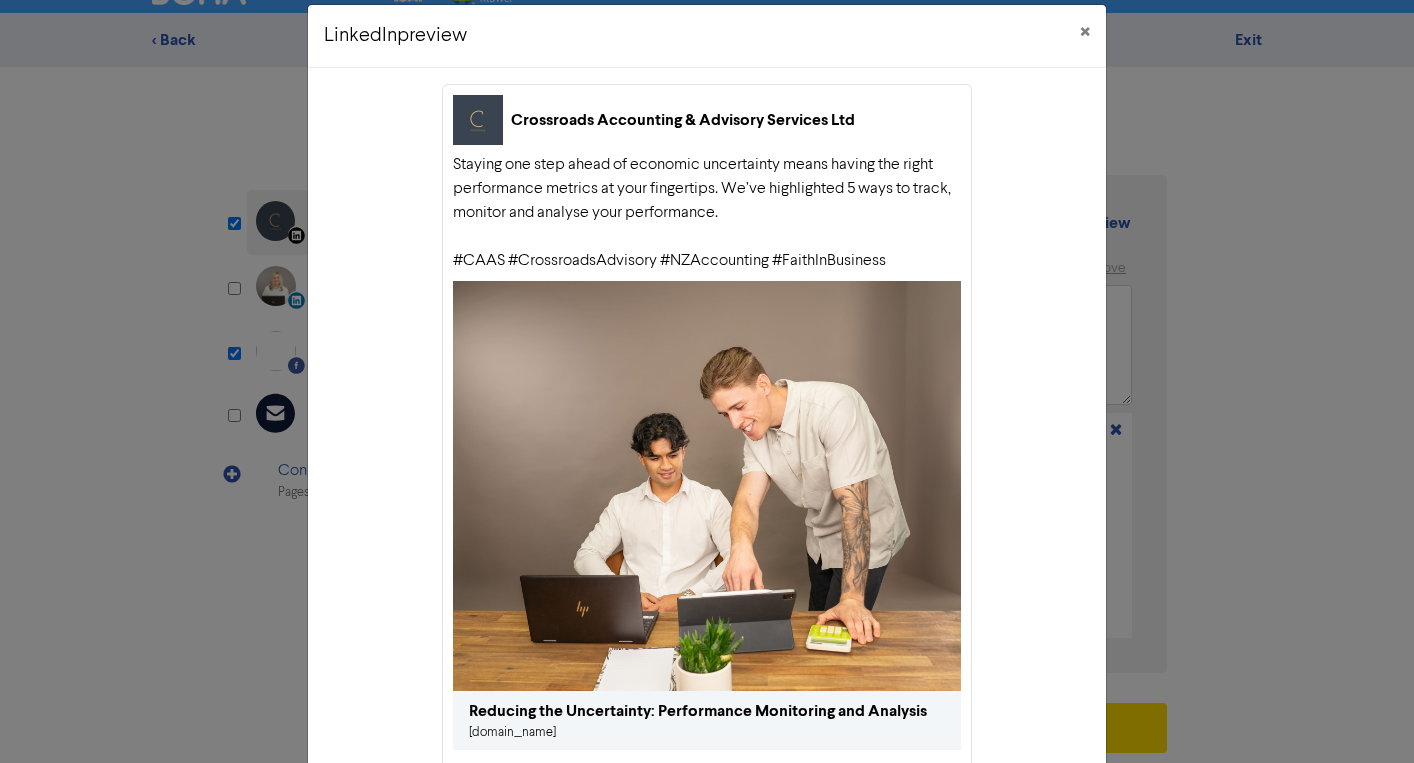 scroll, scrollTop: 0, scrollLeft: 0, axis: both 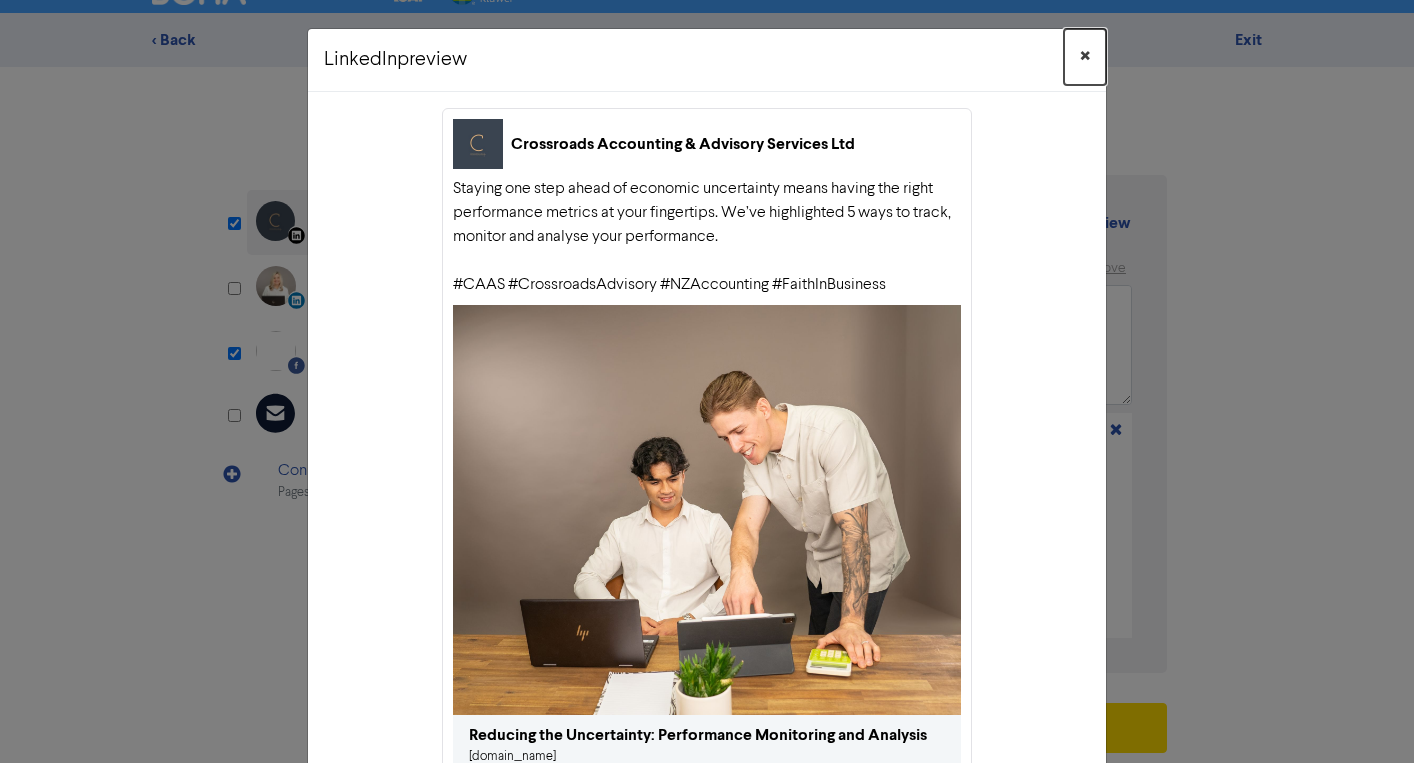 click on "×" at bounding box center [1085, 57] 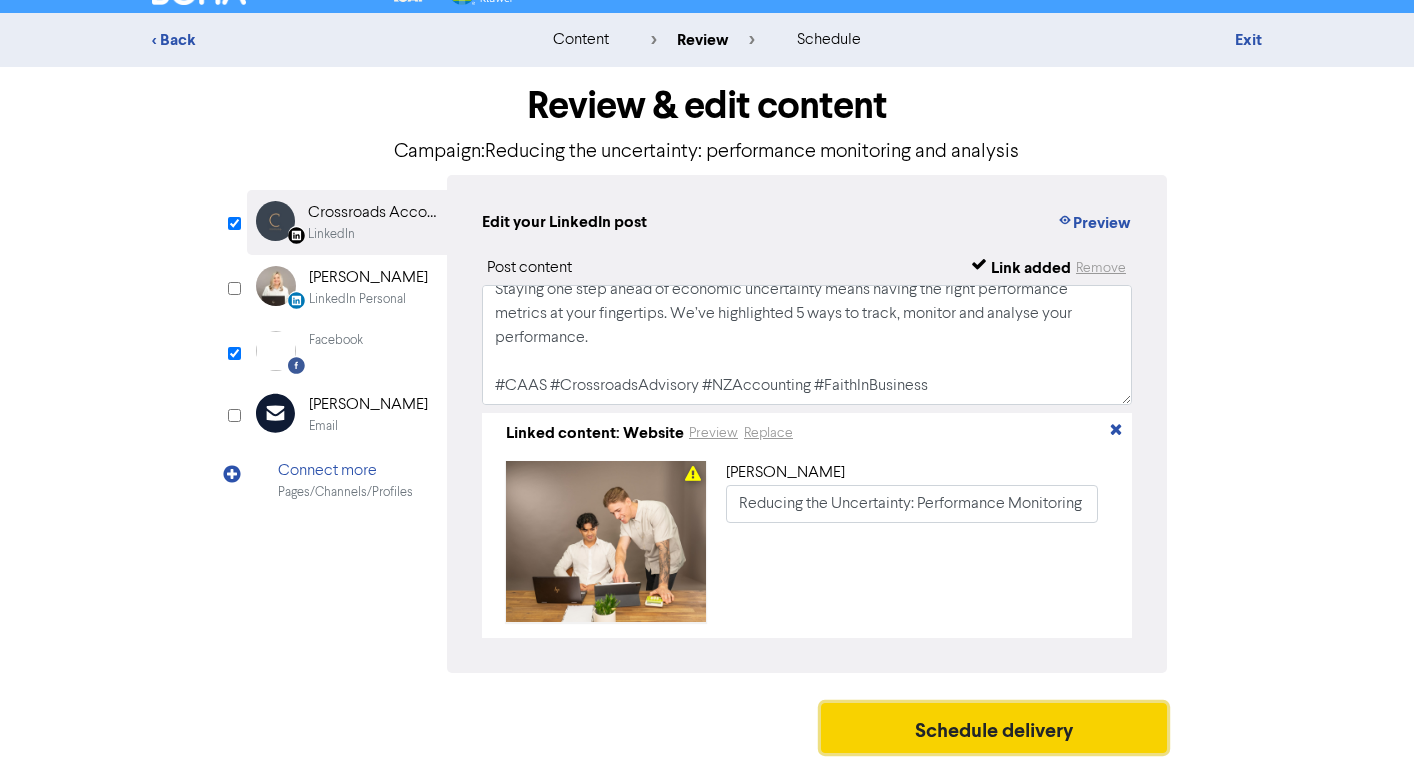 click on "Schedule delivery" at bounding box center (994, 728) 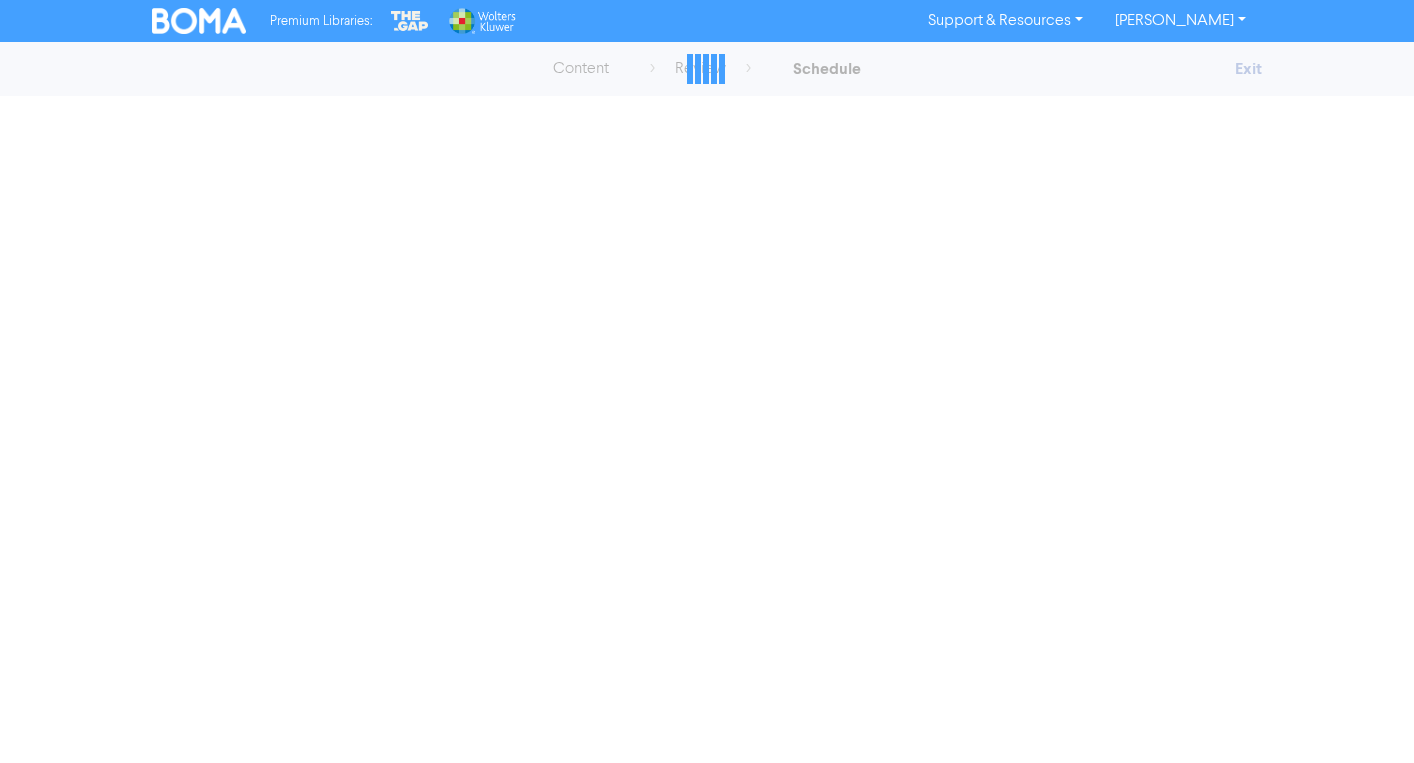 scroll, scrollTop: 0, scrollLeft: 0, axis: both 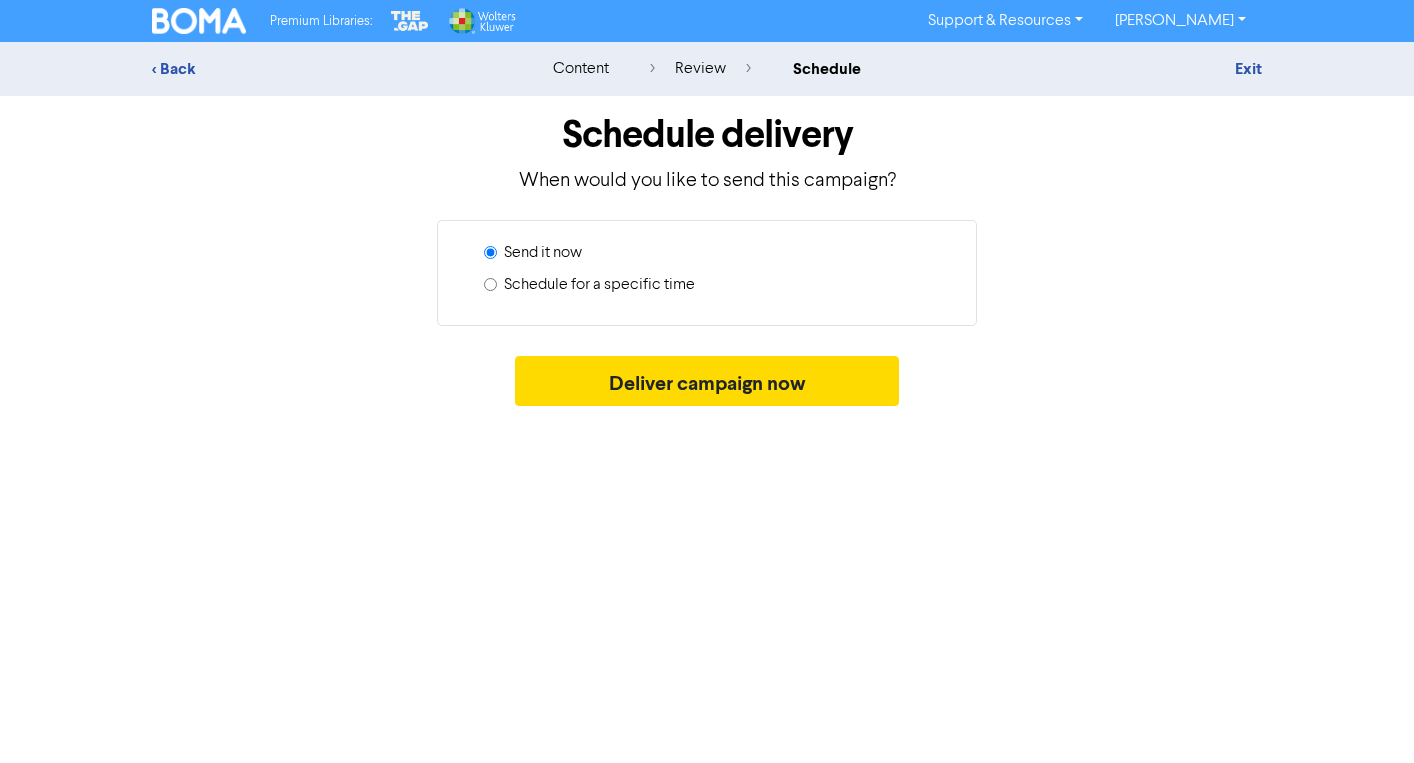 click on "Schedule for a specific time" at bounding box center (599, 285) 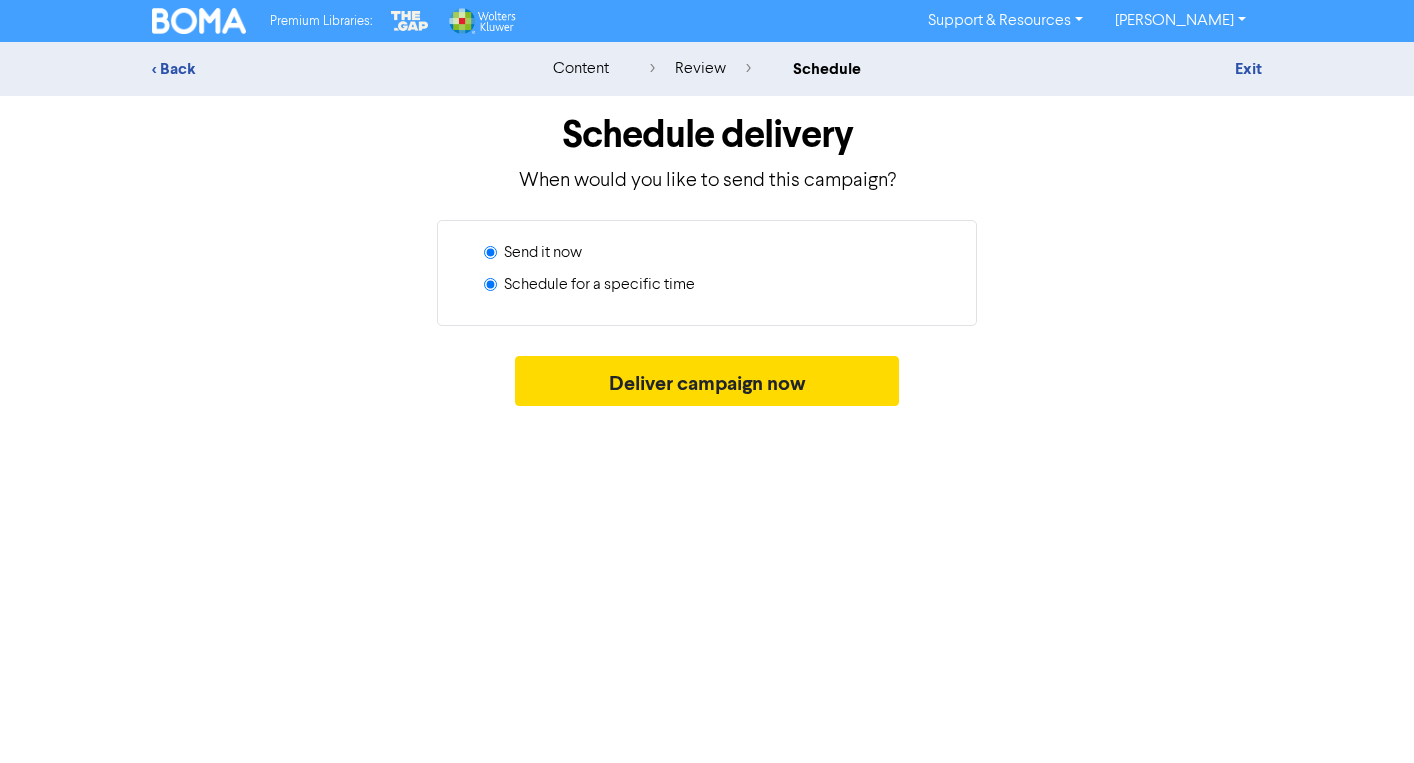radio on "true" 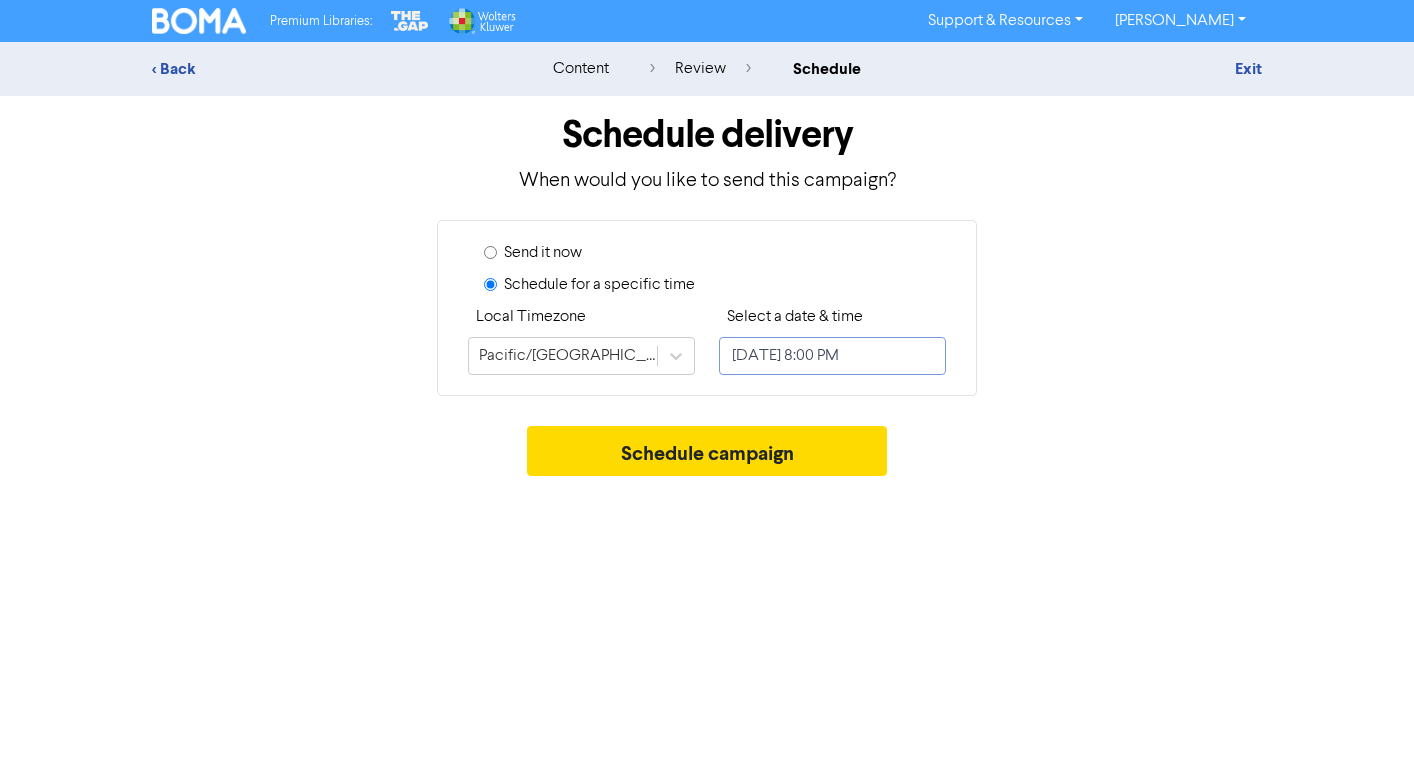 click on "[DATE] 8:00 PM" at bounding box center (832, 356) 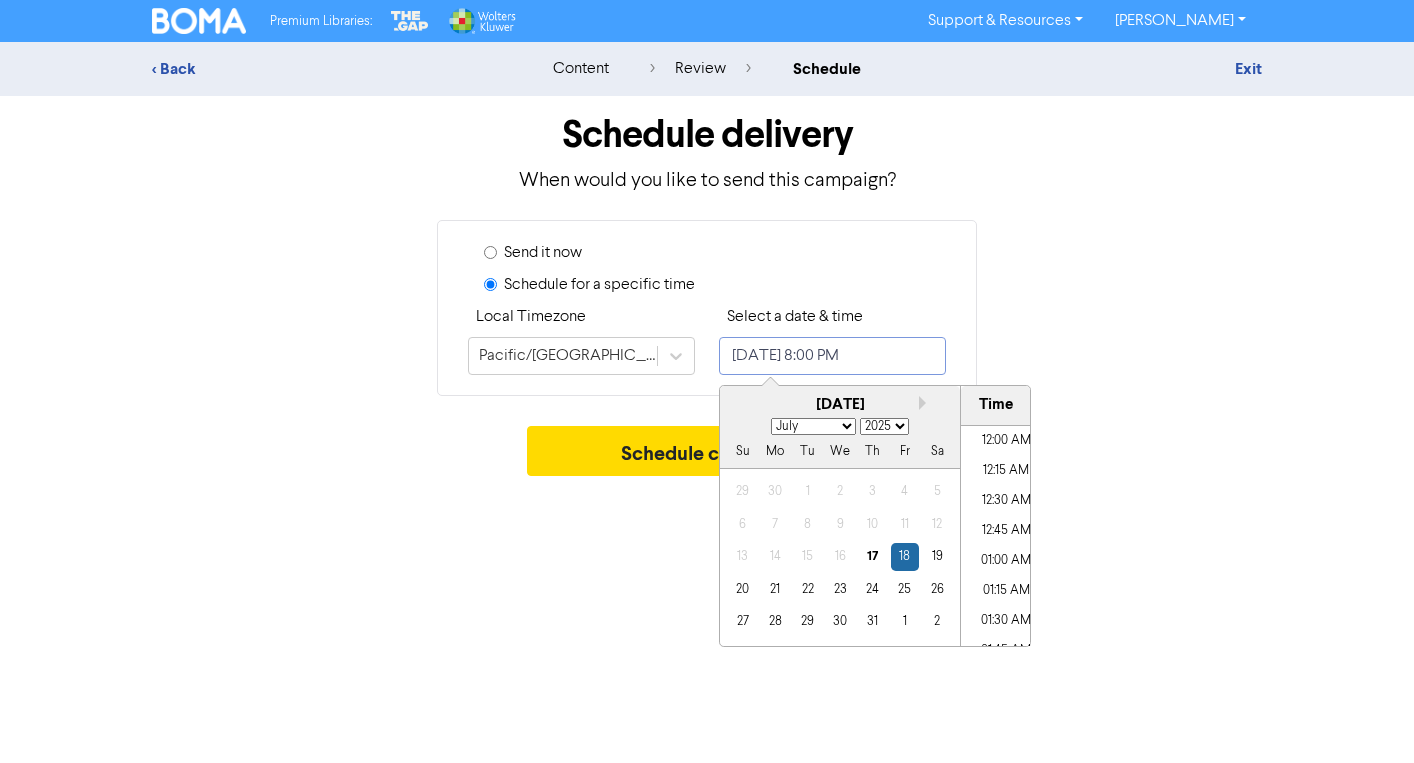 scroll, scrollTop: 2305, scrollLeft: 0, axis: vertical 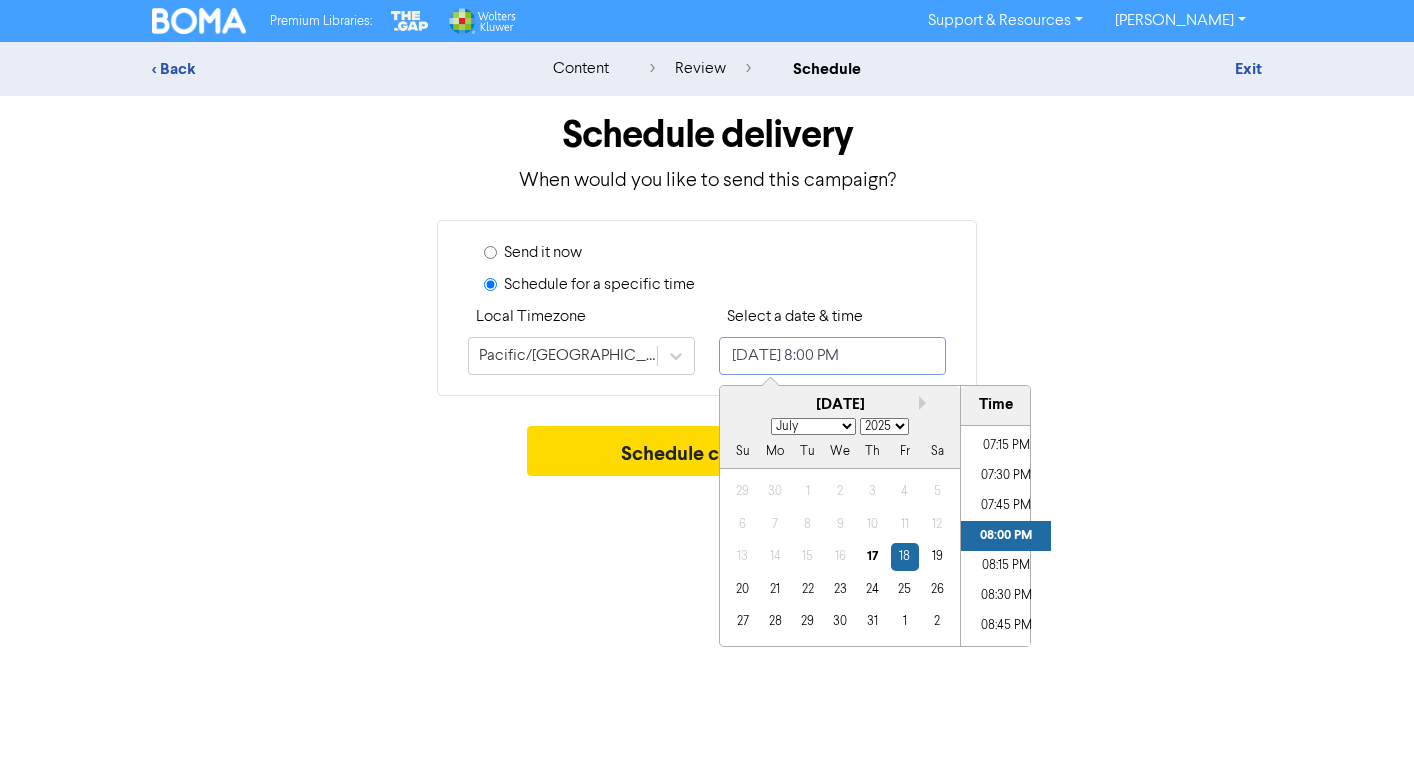click on "[DATE] 8:00 PM" at bounding box center (832, 356) 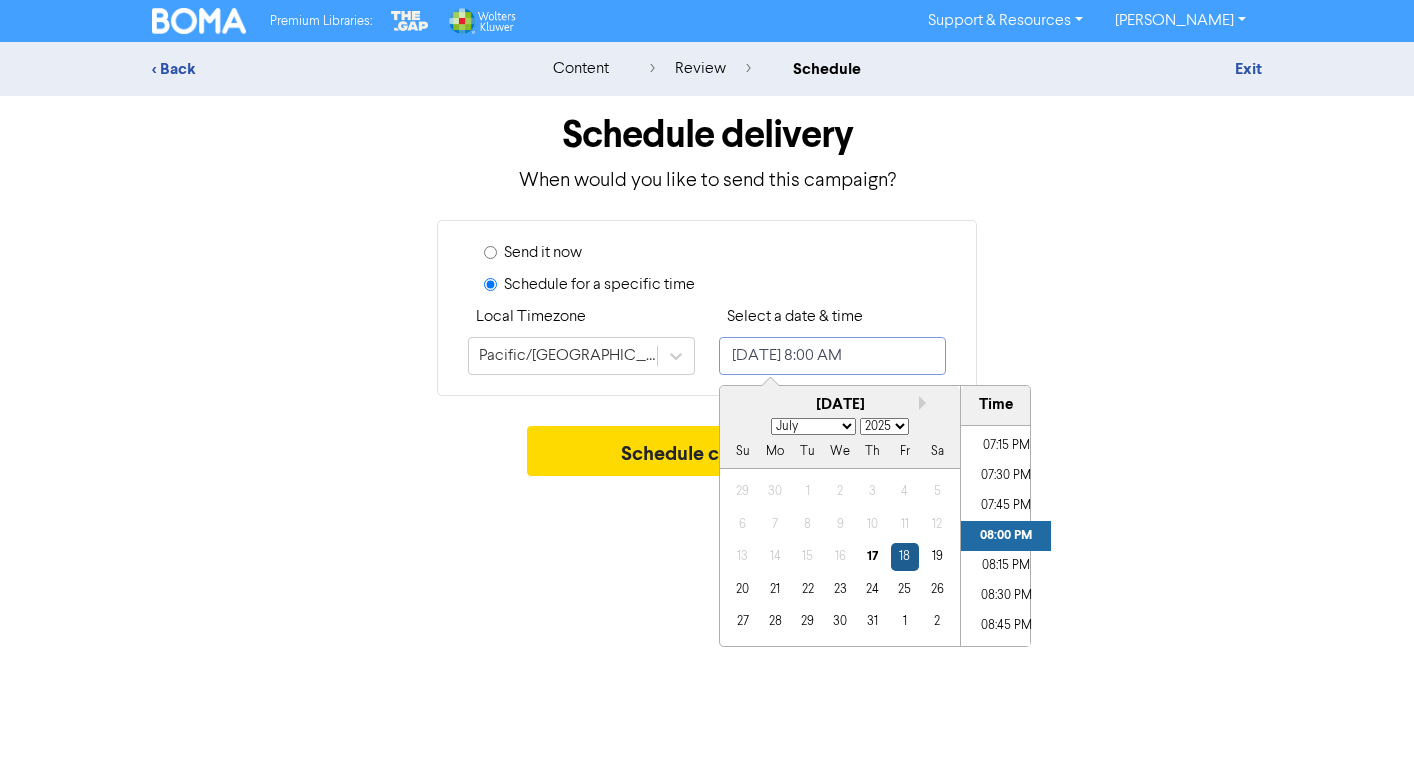 click on "18" at bounding box center [904, 556] 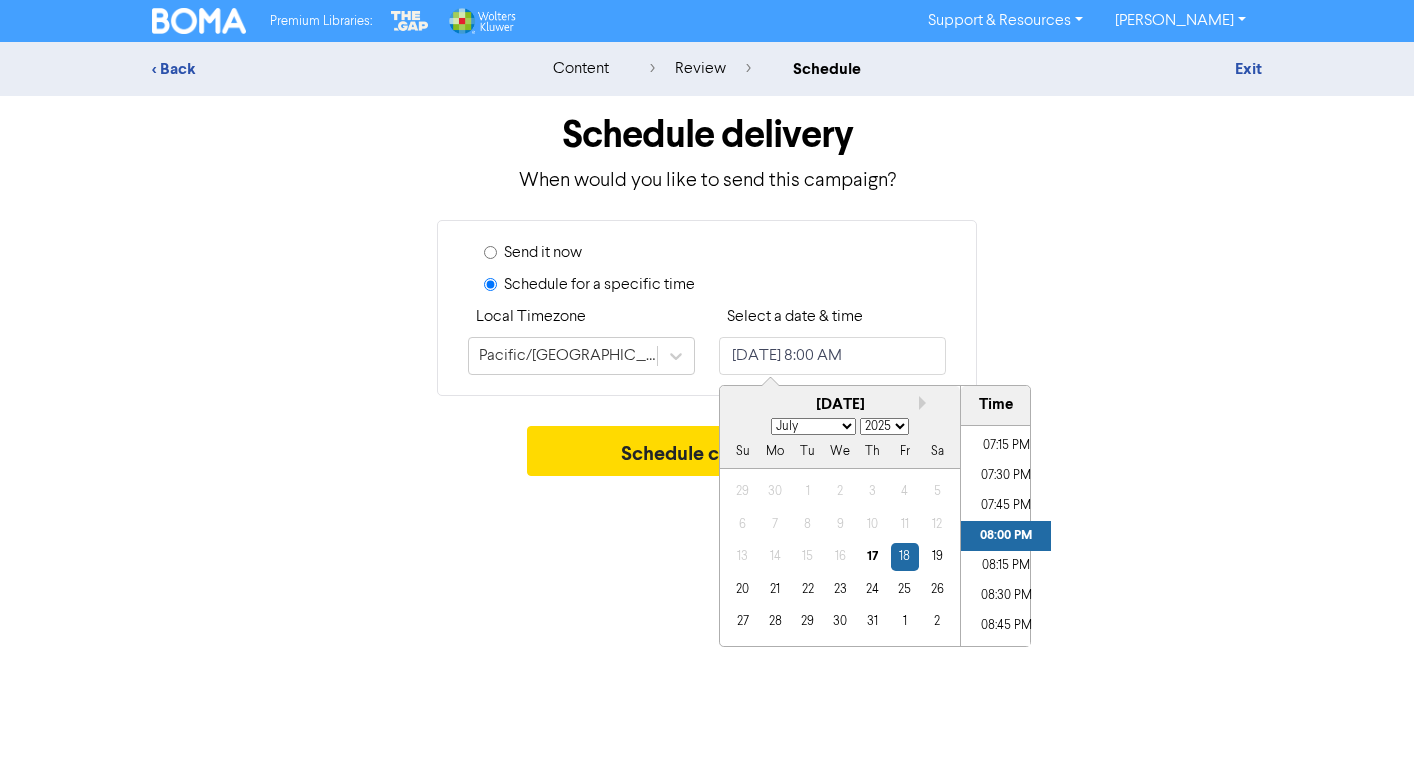 type on "[DATE] 8:00 PM" 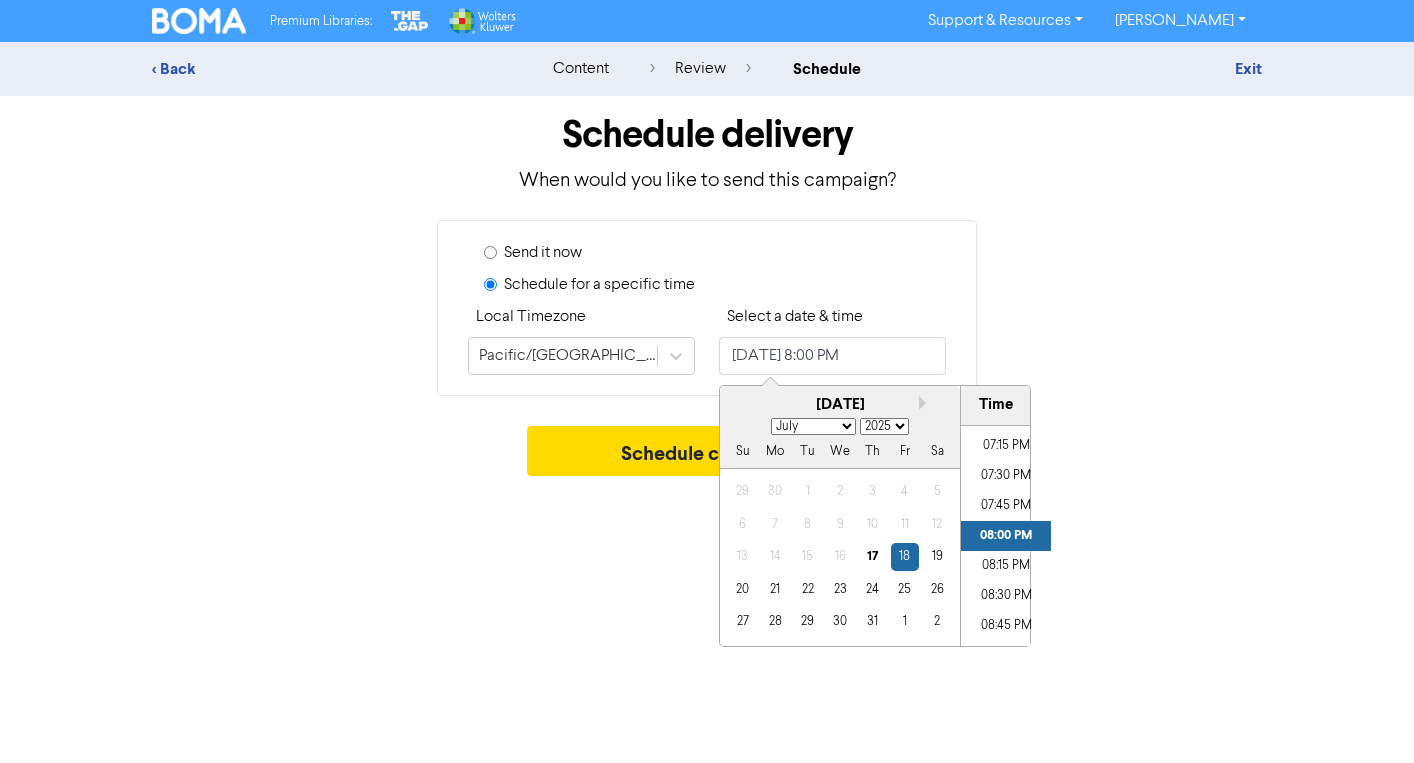 click on "Schedule for a specific time" at bounding box center [715, 289] 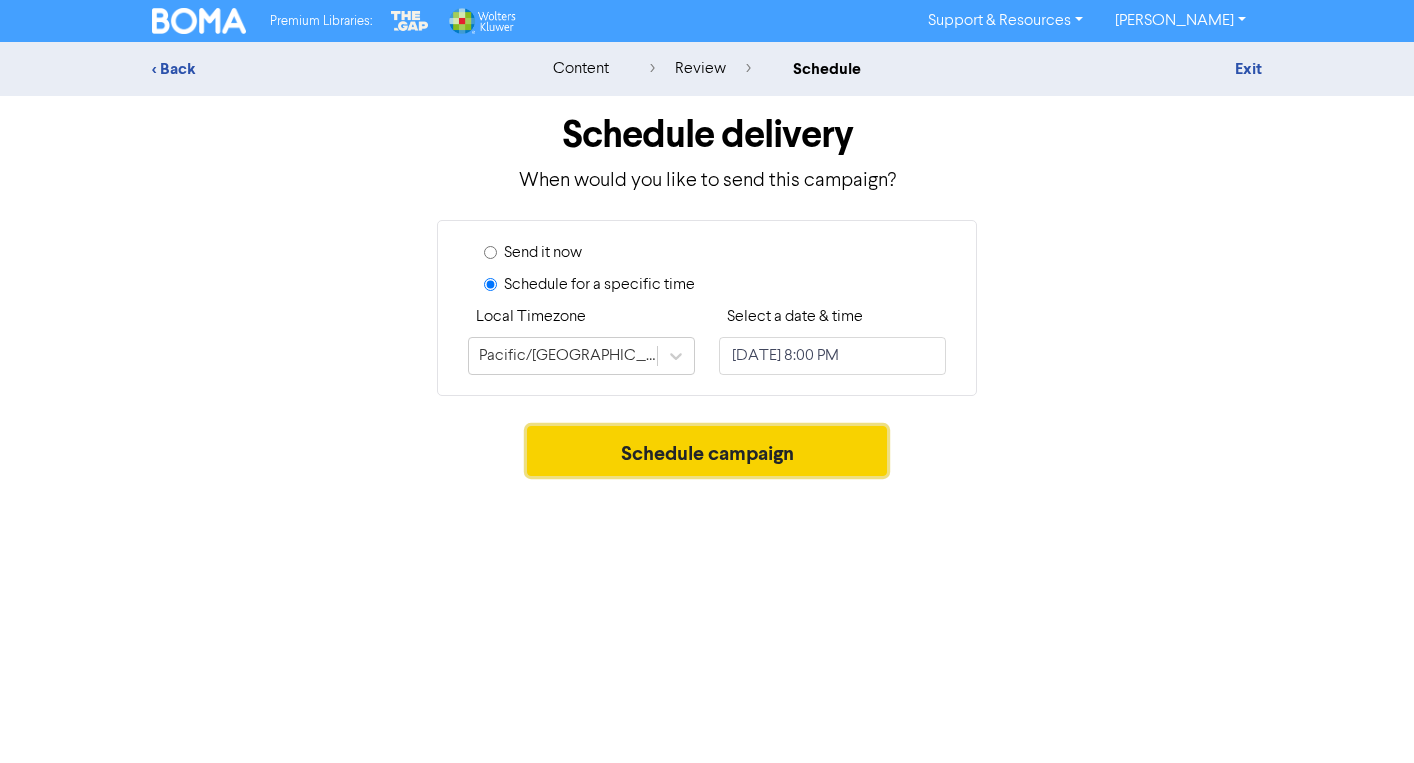 click on "Schedule campaign" at bounding box center [707, 451] 